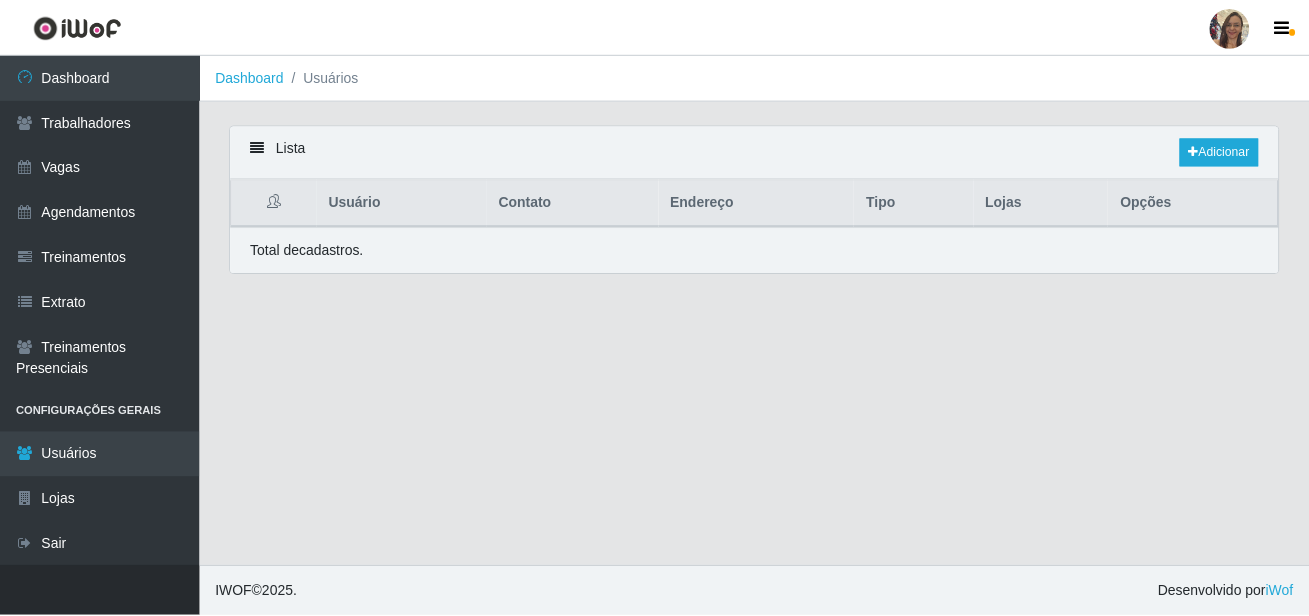 scroll, scrollTop: 0, scrollLeft: 0, axis: both 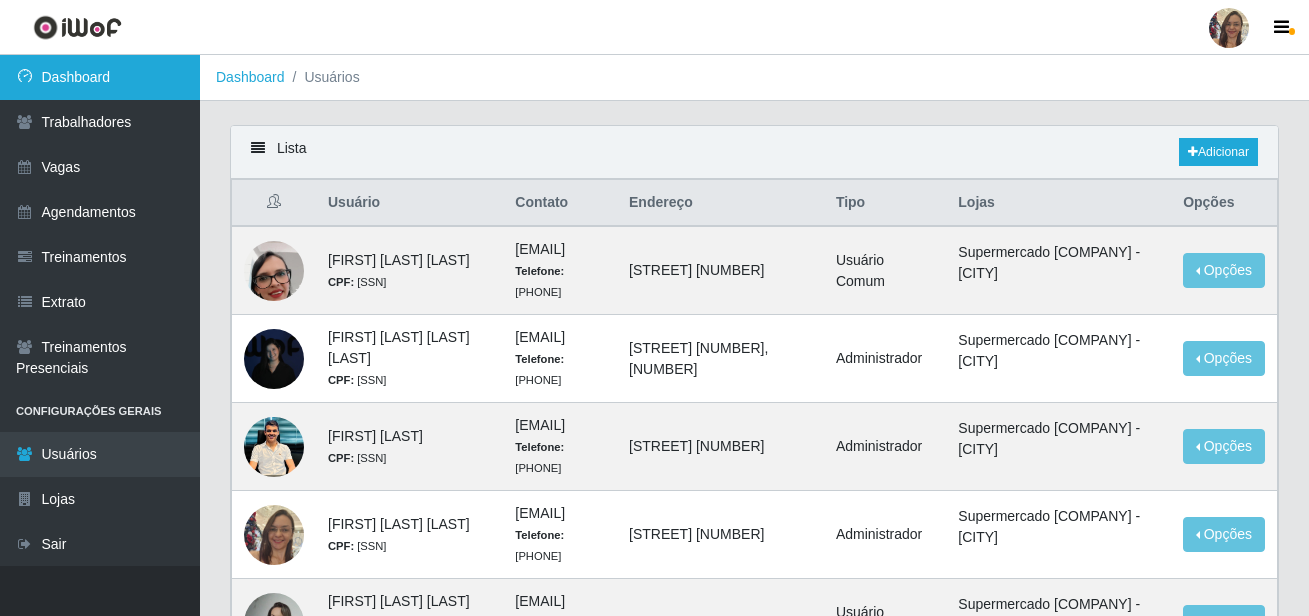click on "Dashboard" at bounding box center [100, 77] 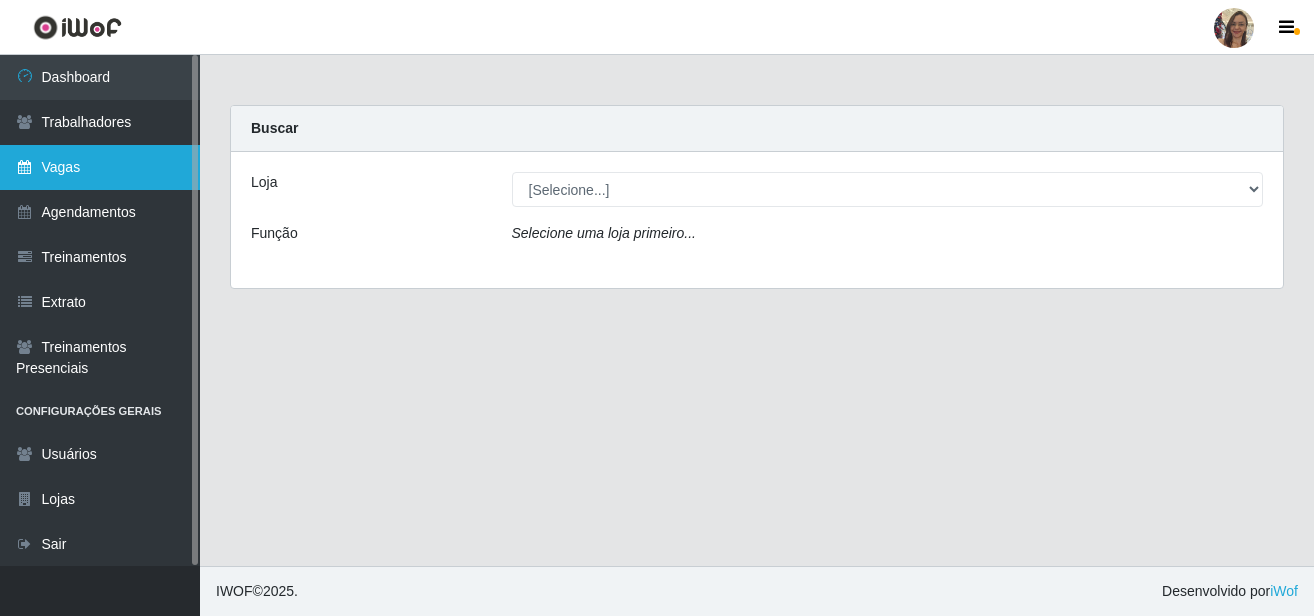 click on "Vagas" at bounding box center (100, 167) 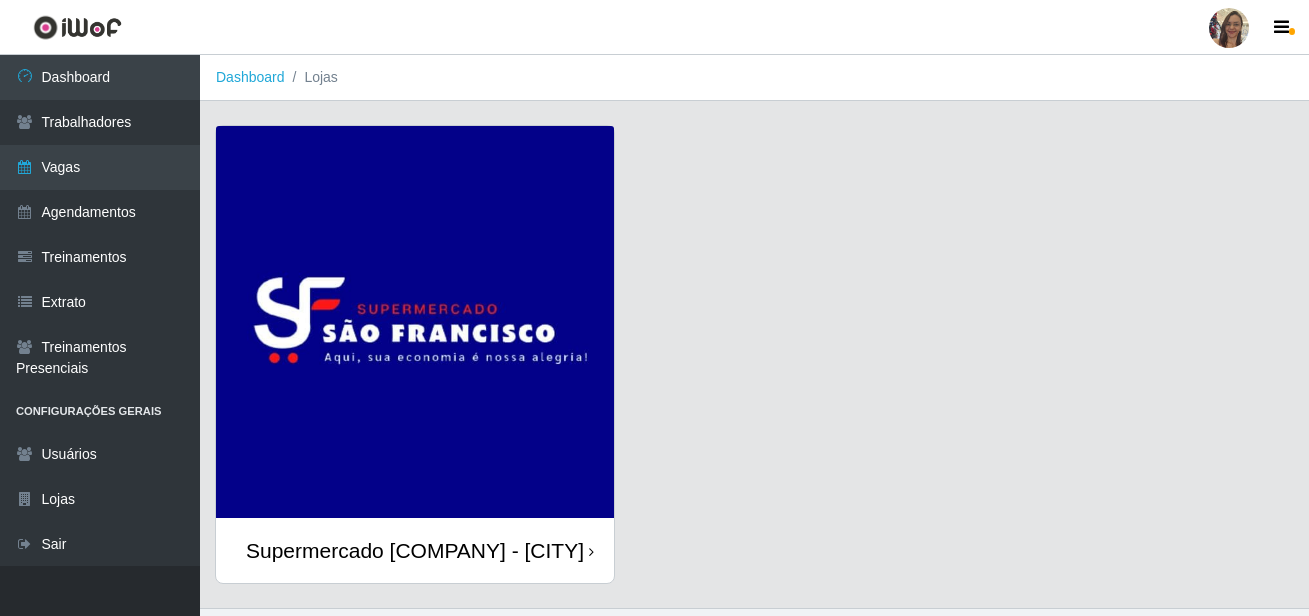 click at bounding box center [415, 322] 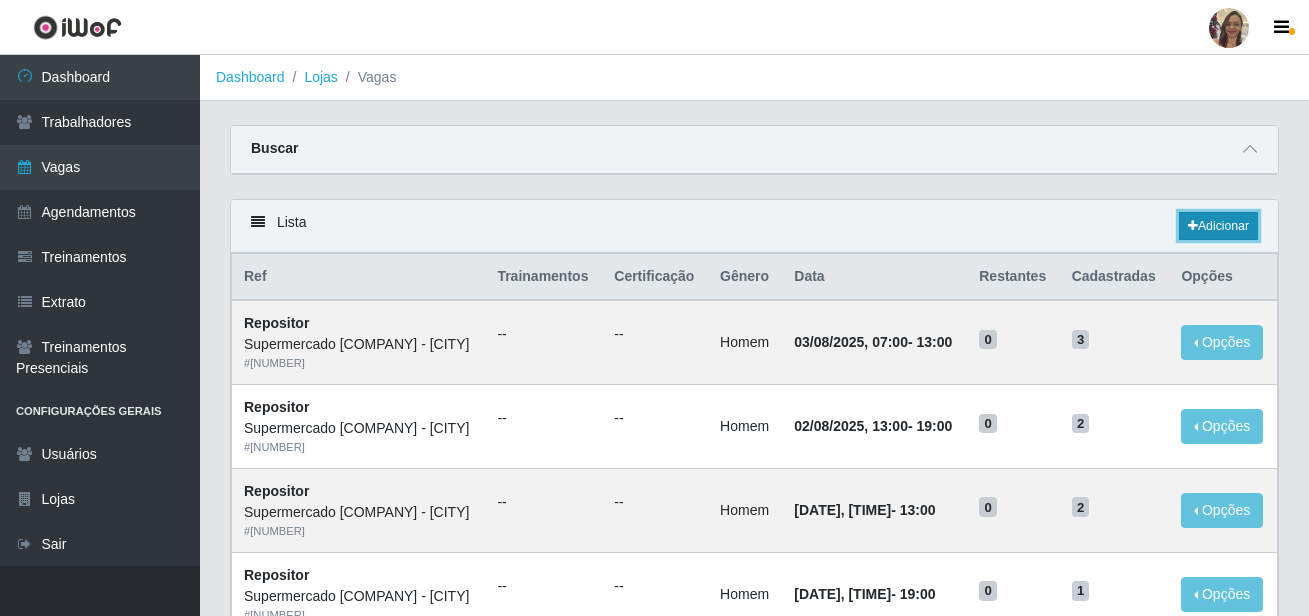 click on "Adicionar" at bounding box center (1218, 226) 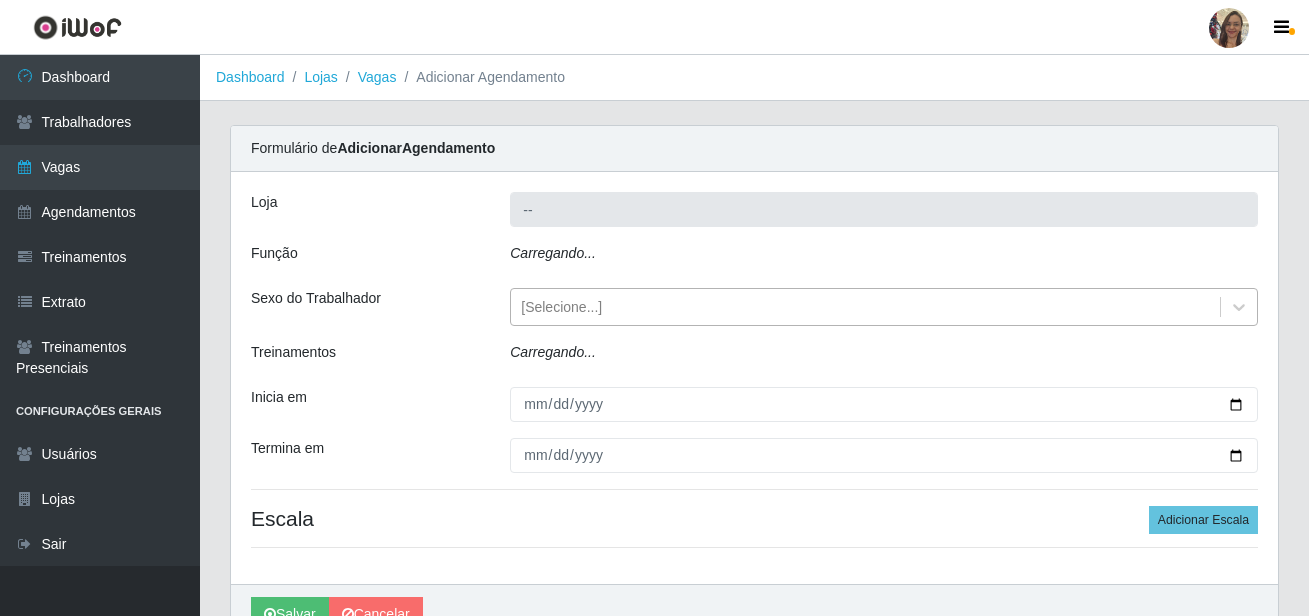 type on "Supermercado [COMPANY] - [CITY]" 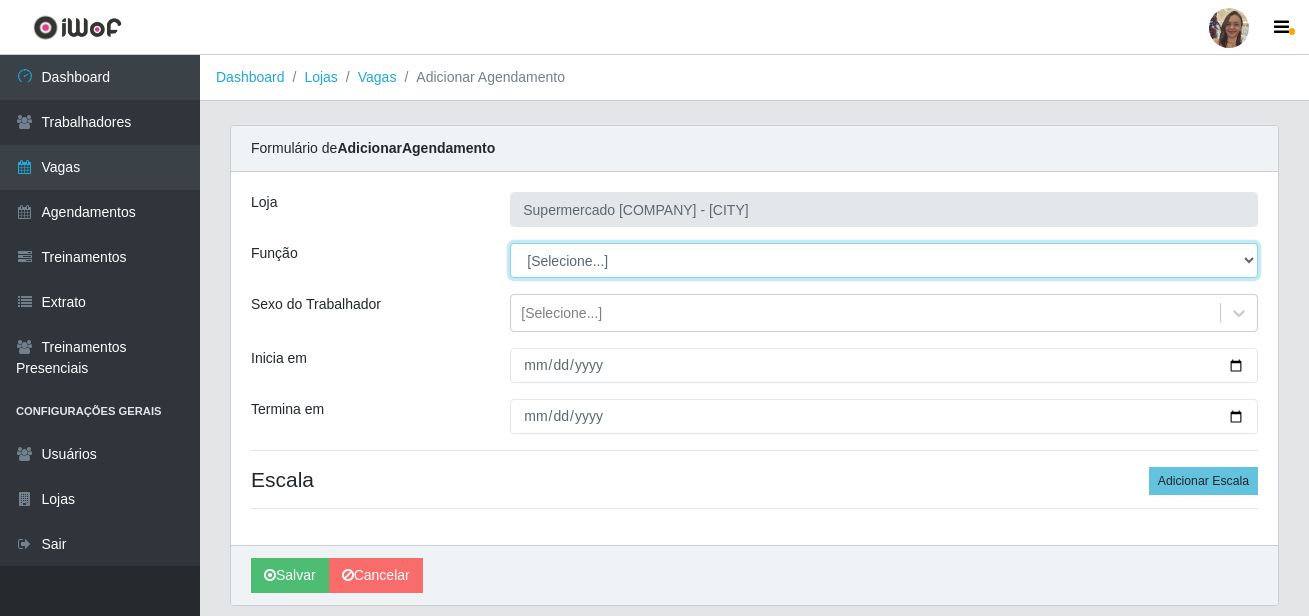 click on "[Selecione...] ASG ASG + ASG ++ Balconista de Açougue Balconista de Açougue + Balconista de Açougue ++ Embalador Embalador + Embalador ++ Operador de Caixa Operador de Caixa ++ Operador de Loja Operador de Loja + Operador de Loja ++ Repositor Repositor + Repositor ++" at bounding box center (884, 260) 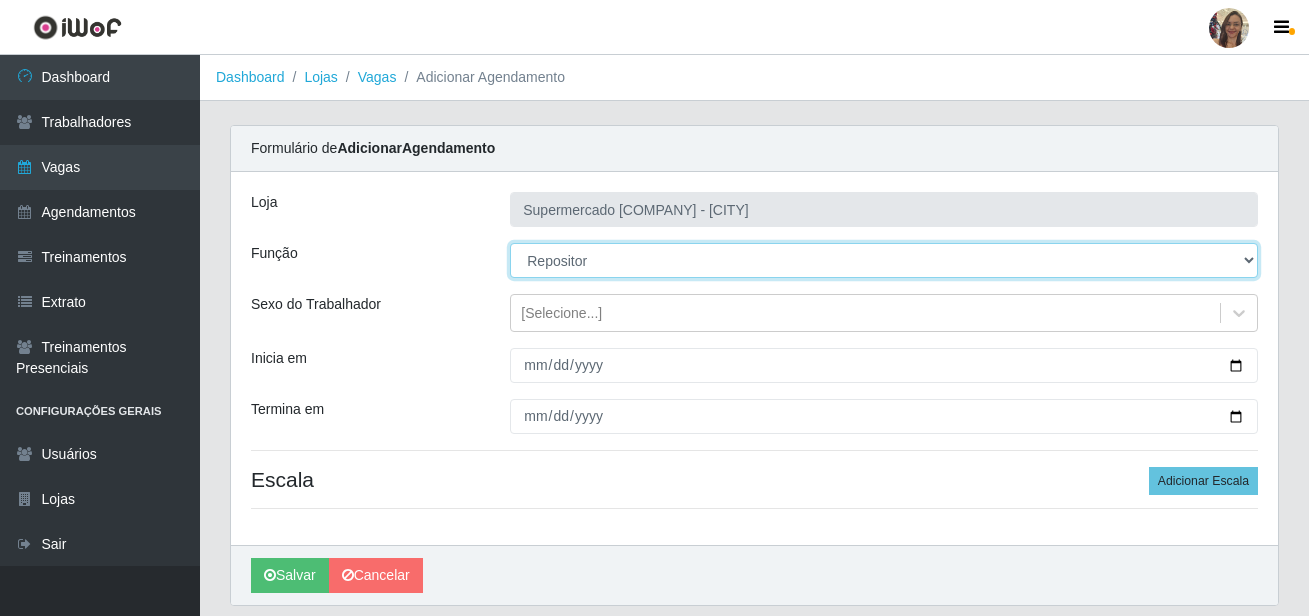 click on "[Selecione...] ASG ASG + ASG ++ Balconista de Açougue Balconista de Açougue + Balconista de Açougue ++ Embalador Embalador + Embalador ++ Operador de Caixa Operador de Caixa ++ Operador de Loja Operador de Loja + Operador de Loja ++ Repositor Repositor + Repositor ++" at bounding box center [884, 260] 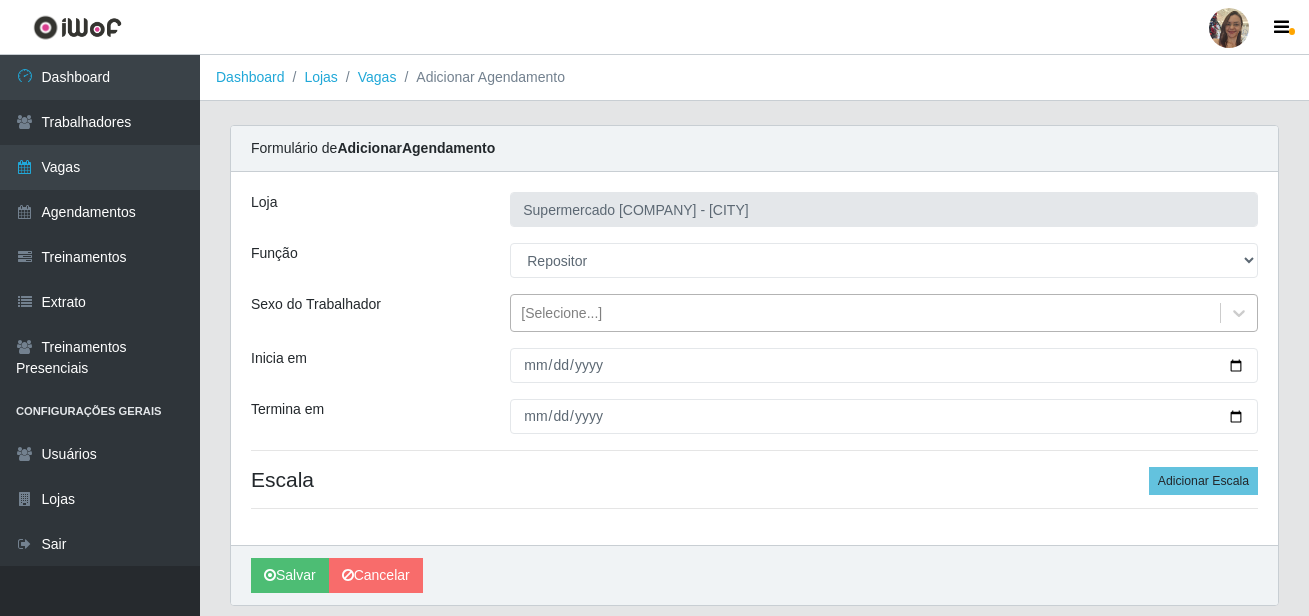 click on "[Selecione...]" at bounding box center [561, 313] 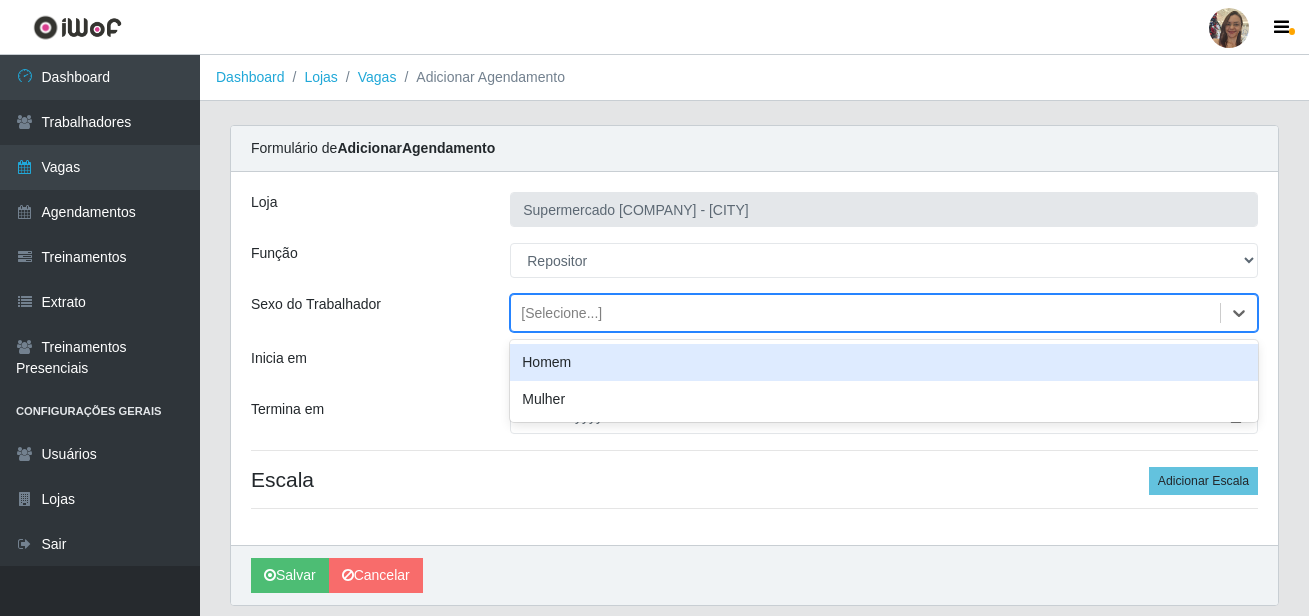 click on "Homem" at bounding box center (884, 362) 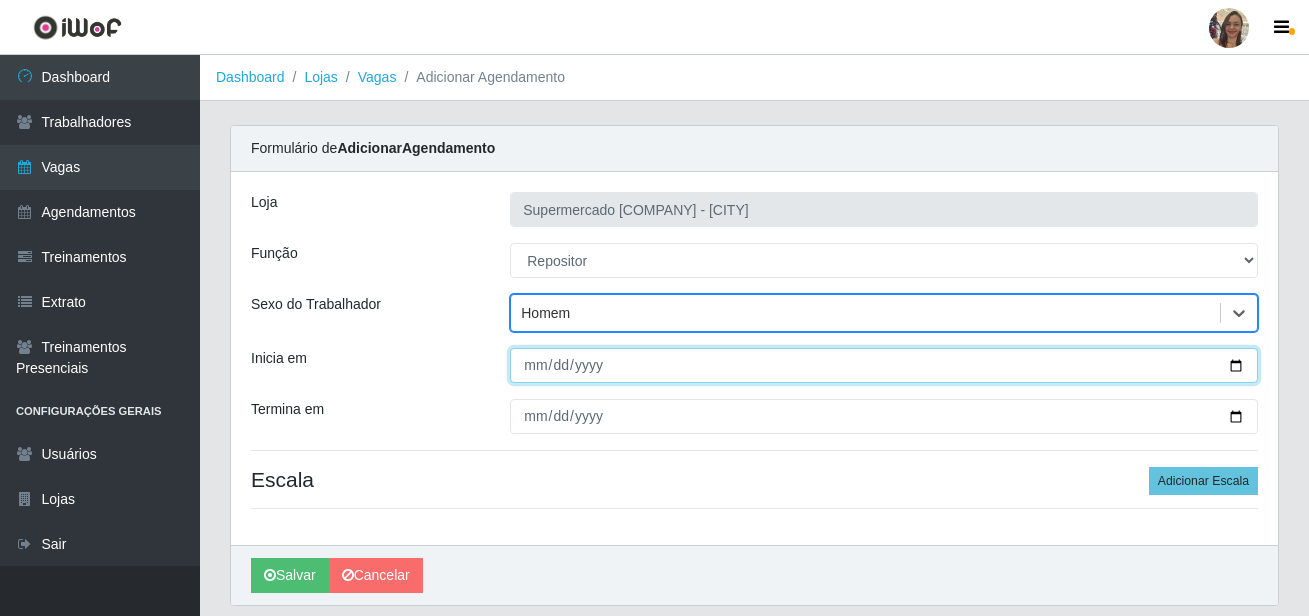 click on "Inicia em" at bounding box center [884, 365] 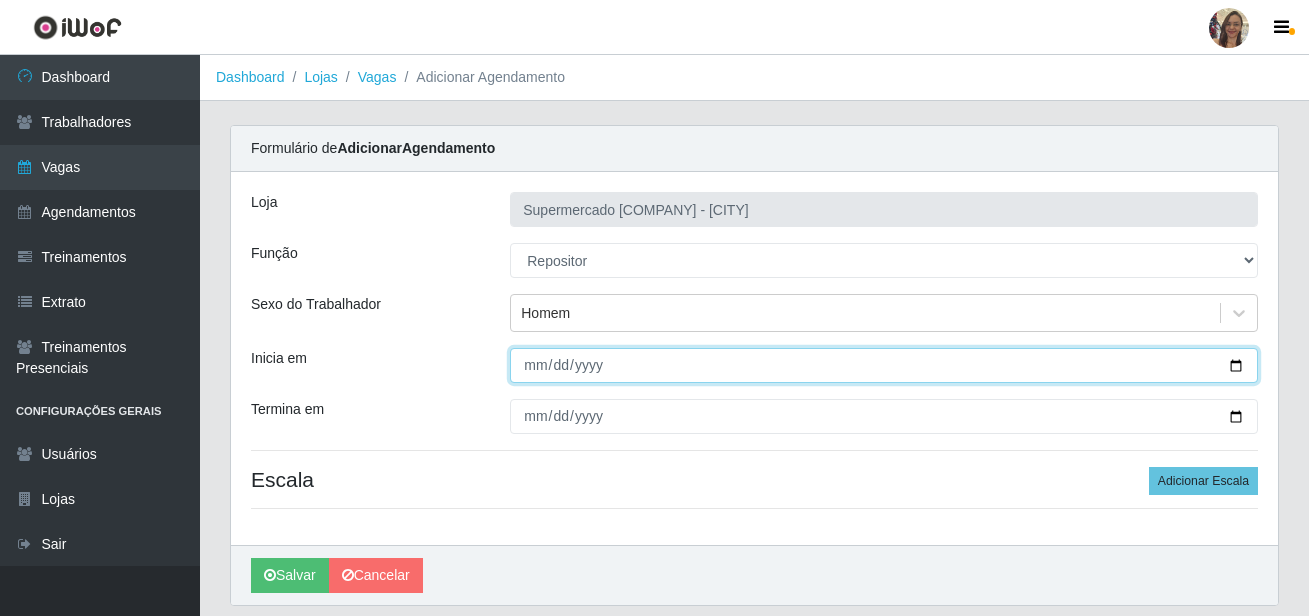 type on "[DATE]" 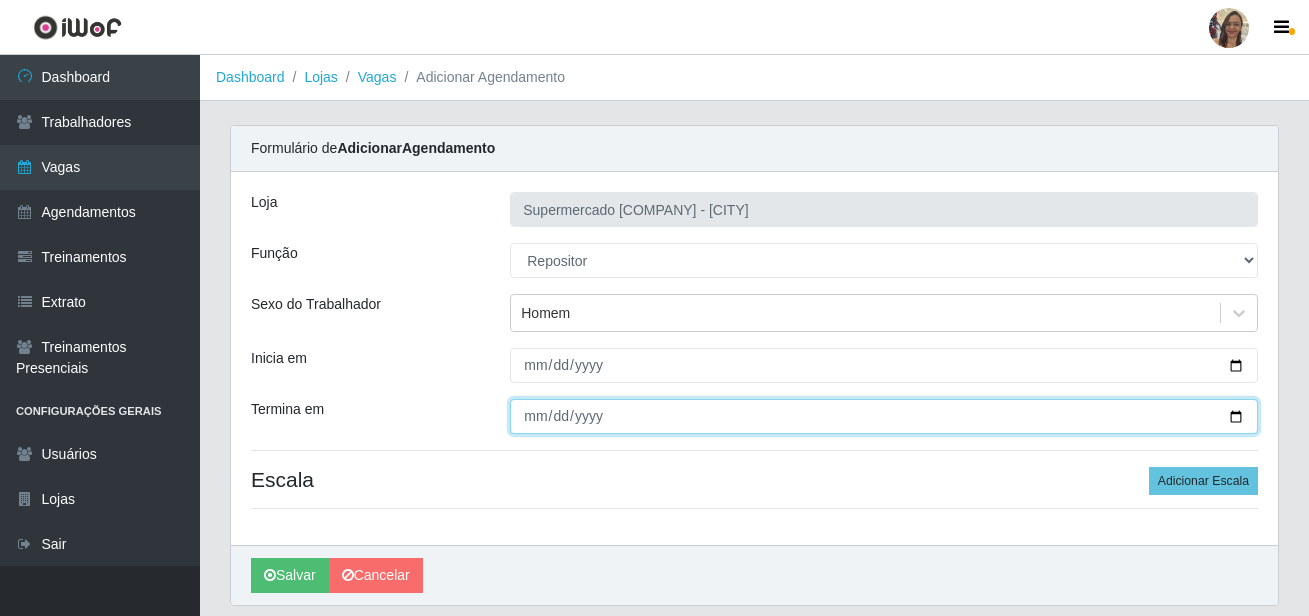 click on "Termina em" at bounding box center [884, 416] 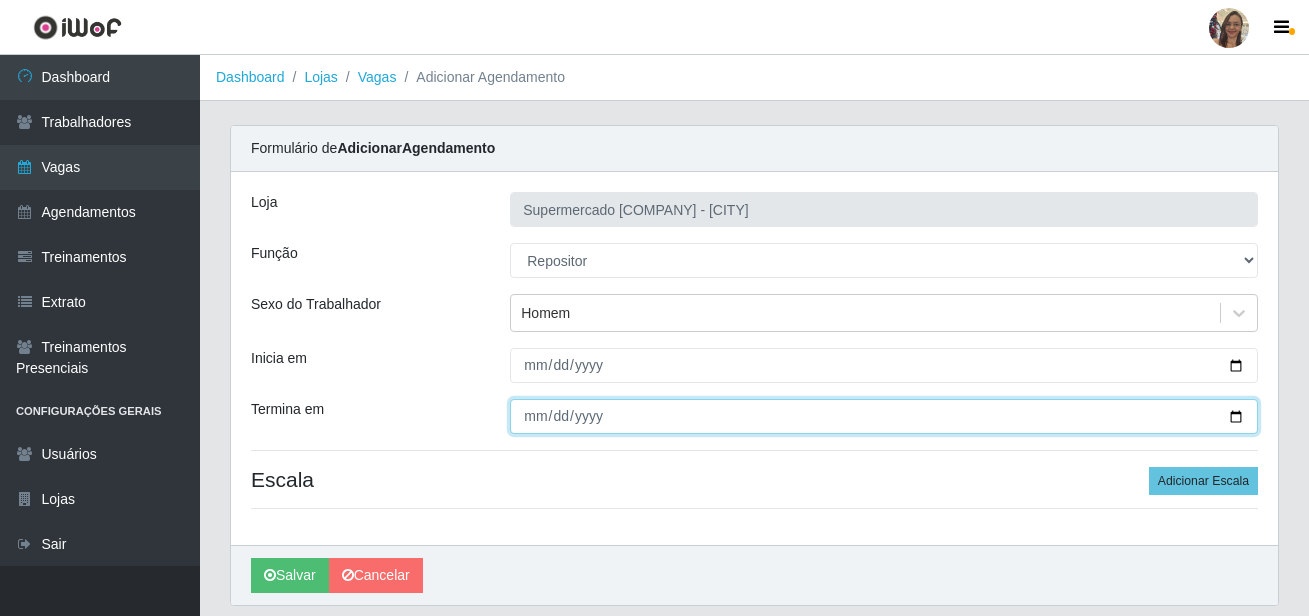 type on "[DATE]" 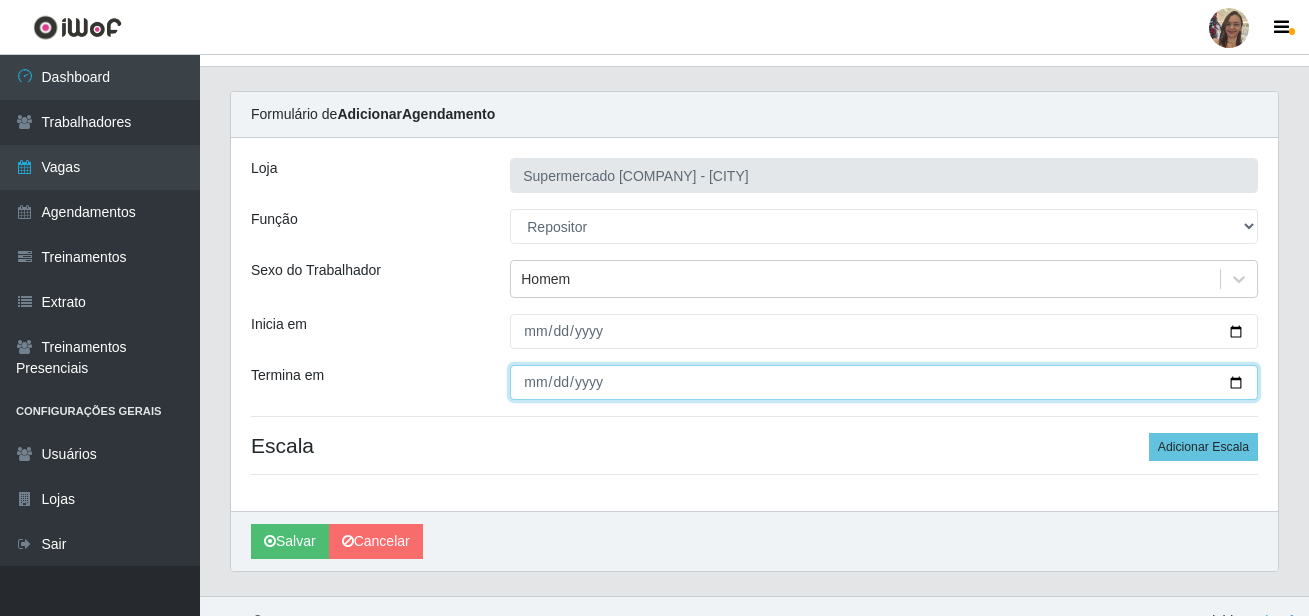 scroll, scrollTop: 64, scrollLeft: 0, axis: vertical 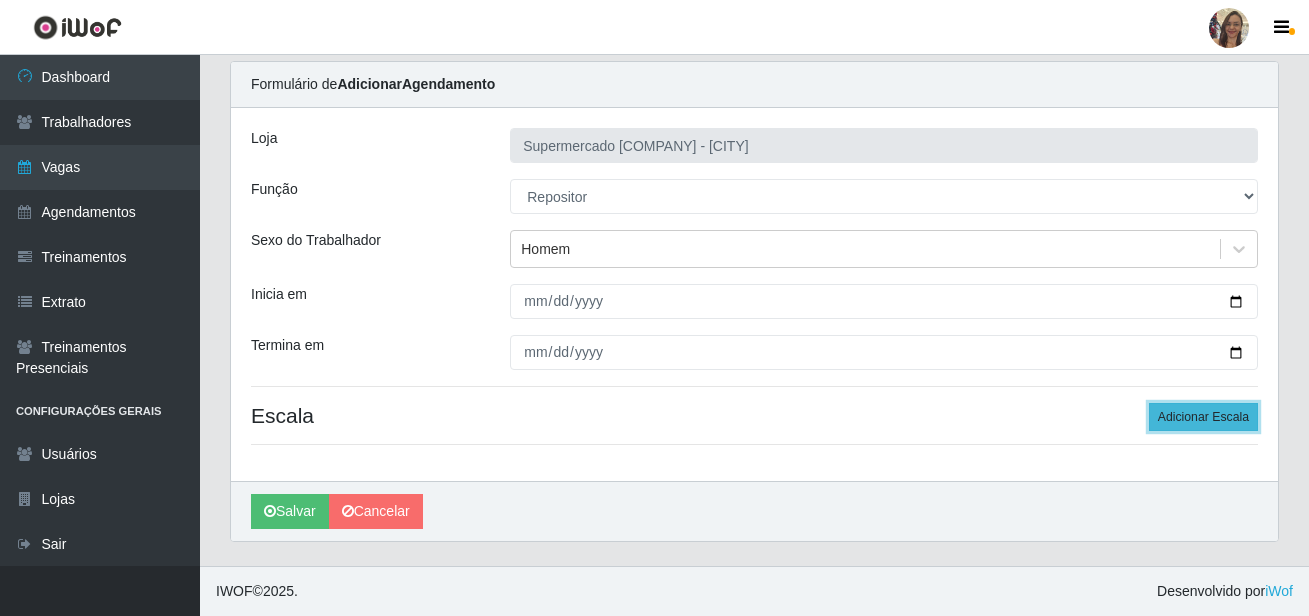 click on "Adicionar Escala" at bounding box center [1203, 417] 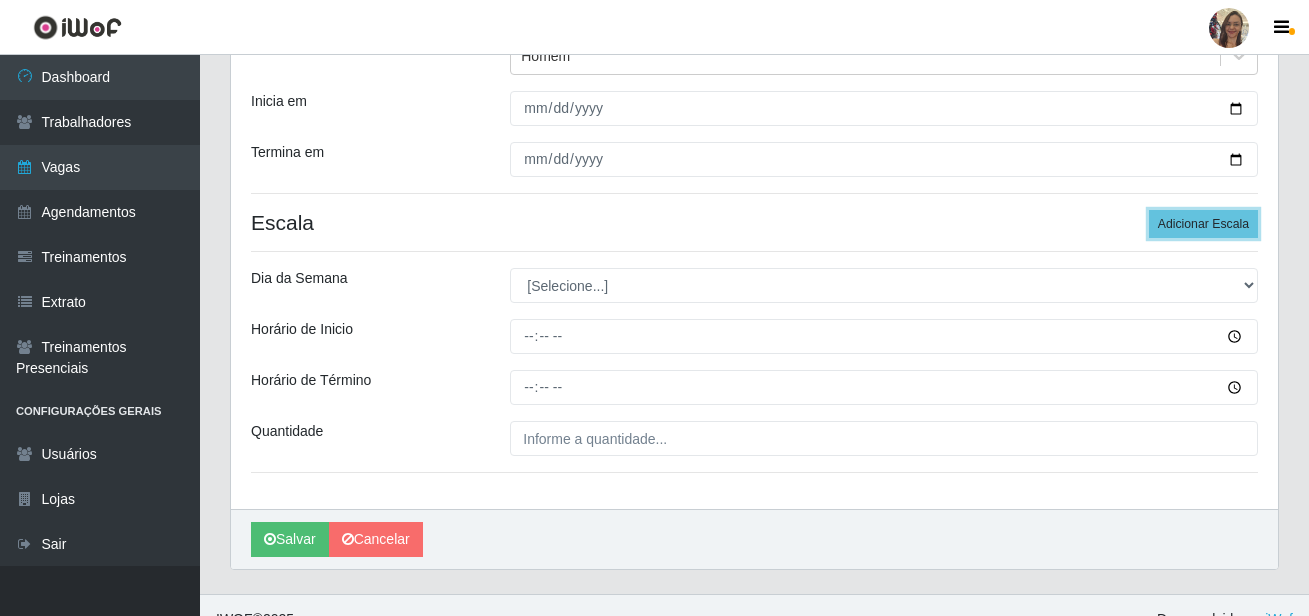 scroll, scrollTop: 285, scrollLeft: 0, axis: vertical 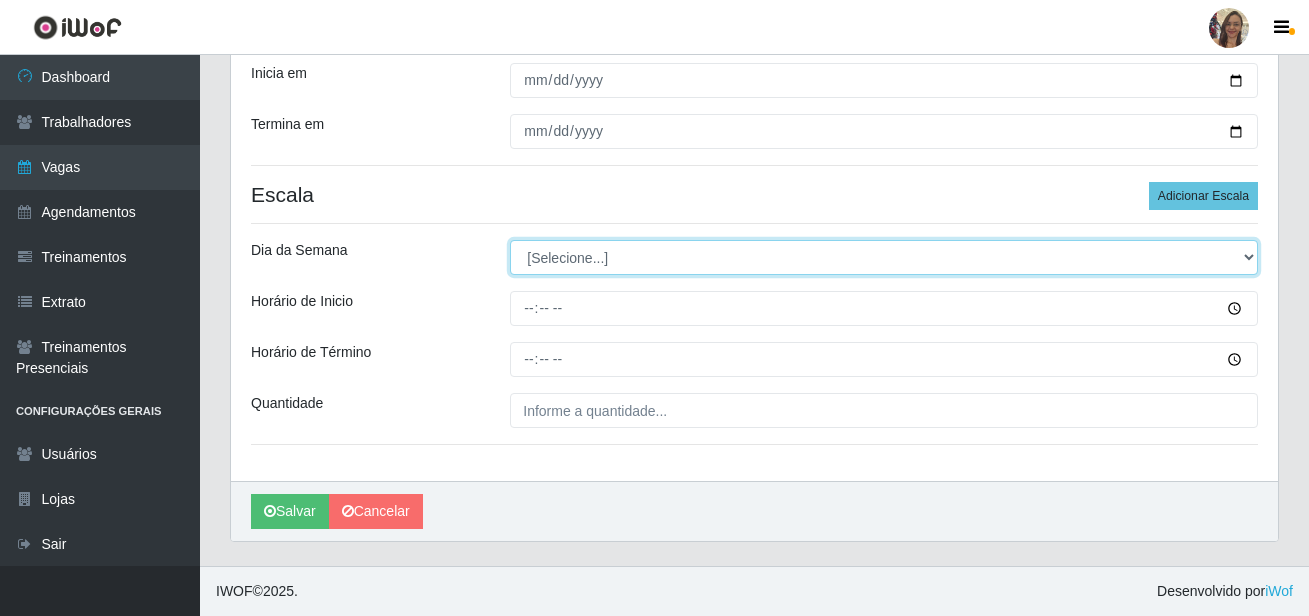 click on "[Selecione...] Segunda Terça Quarta Quinta Sexta Sábado Domingo" at bounding box center (884, 257) 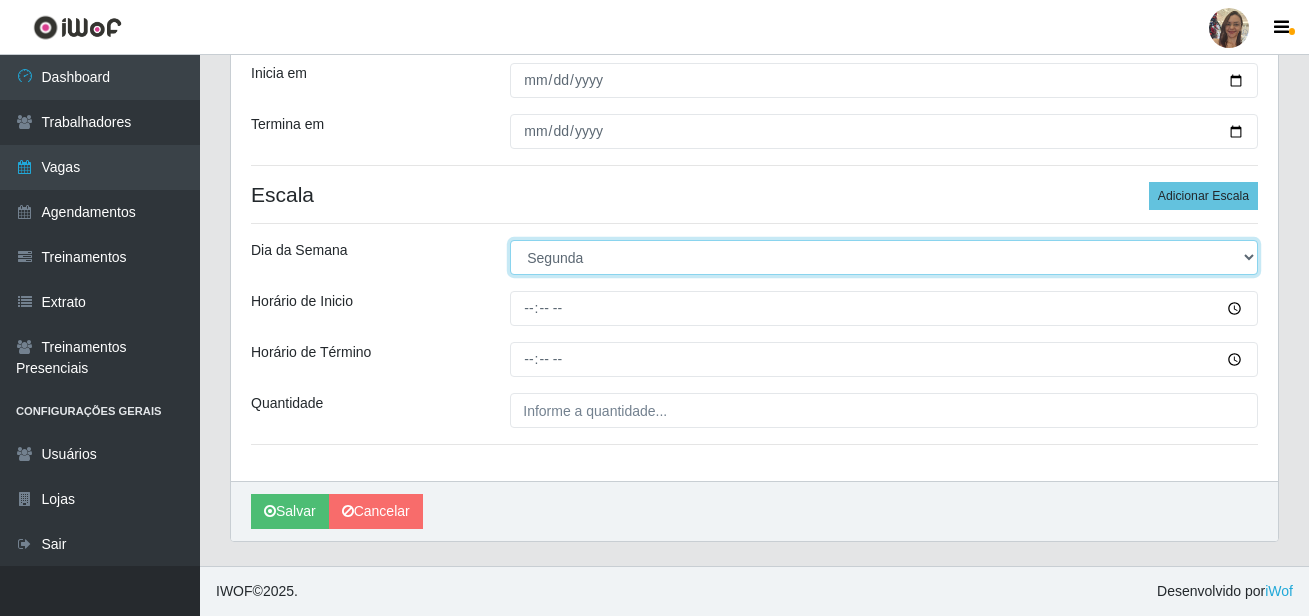 click on "[Selecione...] Segunda Terça Quarta Quinta Sexta Sábado Domingo" at bounding box center (884, 257) 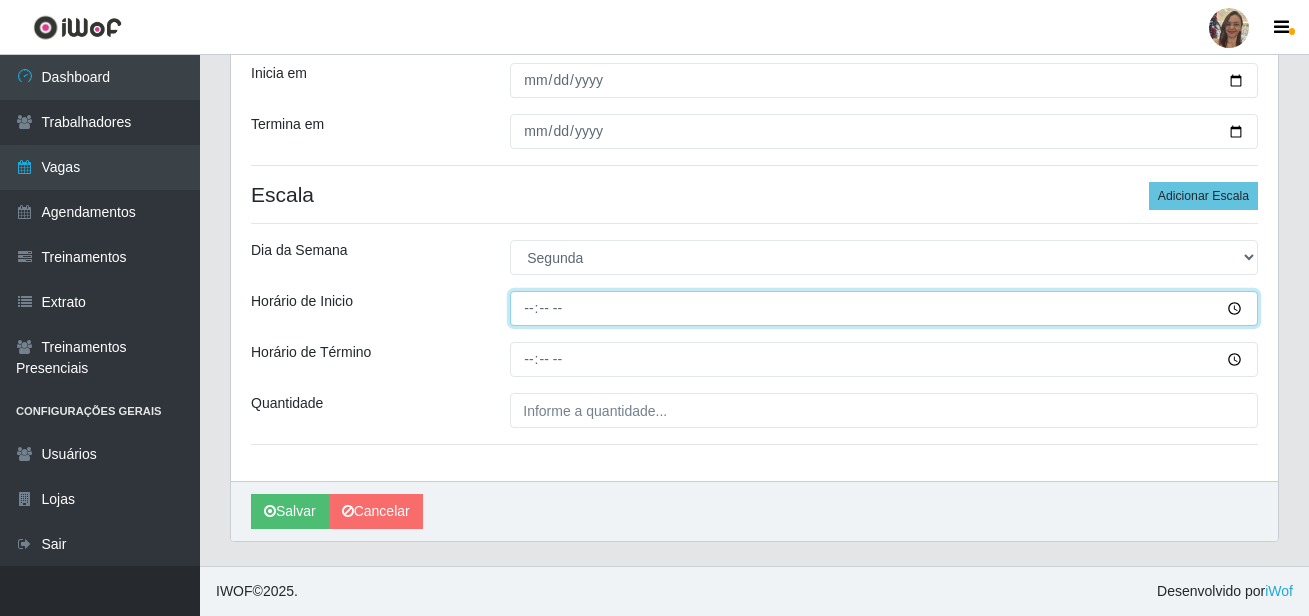 click on "Horário de Inicio" at bounding box center (884, 308) 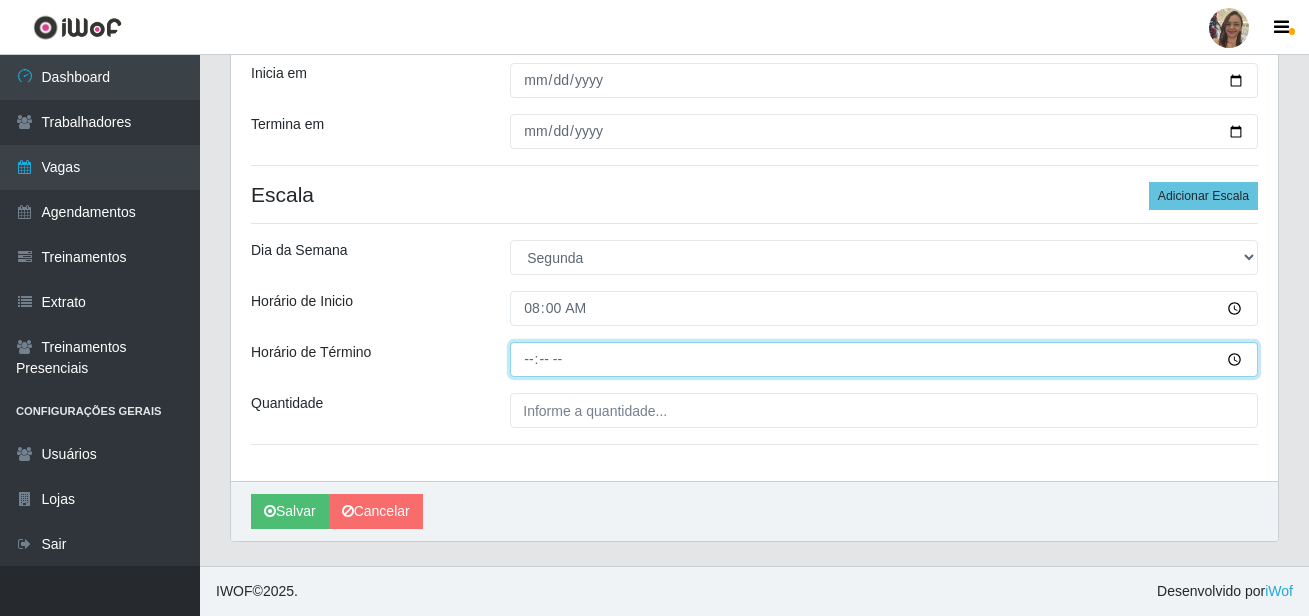 click on "Horário de Término" at bounding box center (884, 359) 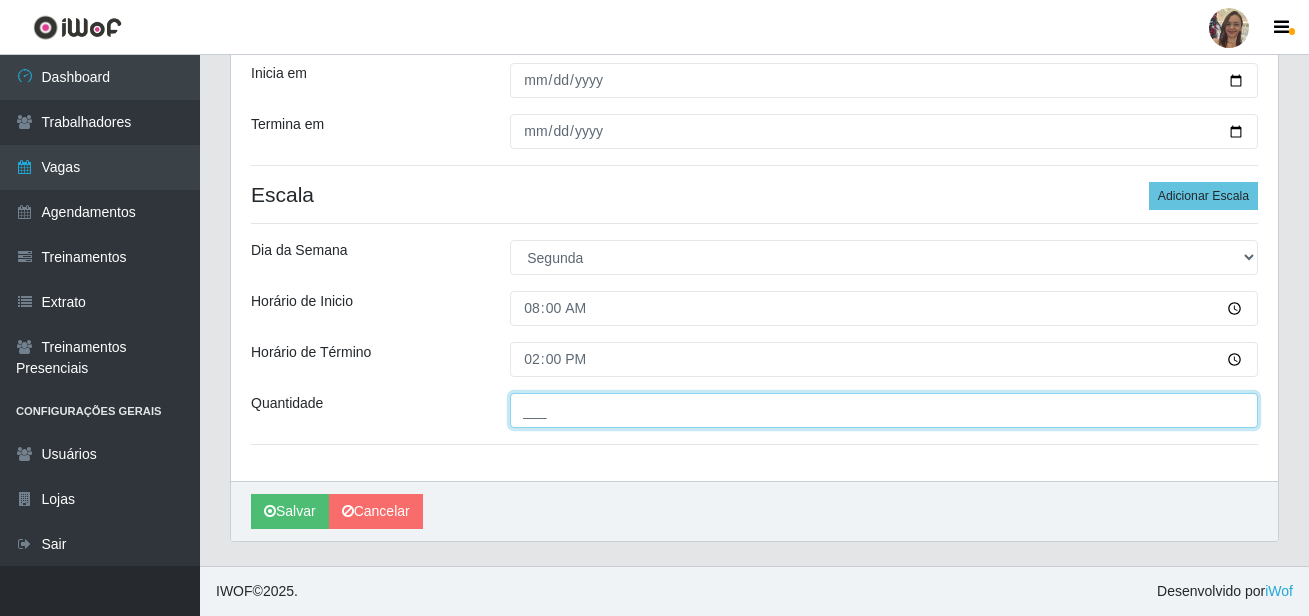 click on "___" at bounding box center [884, 410] 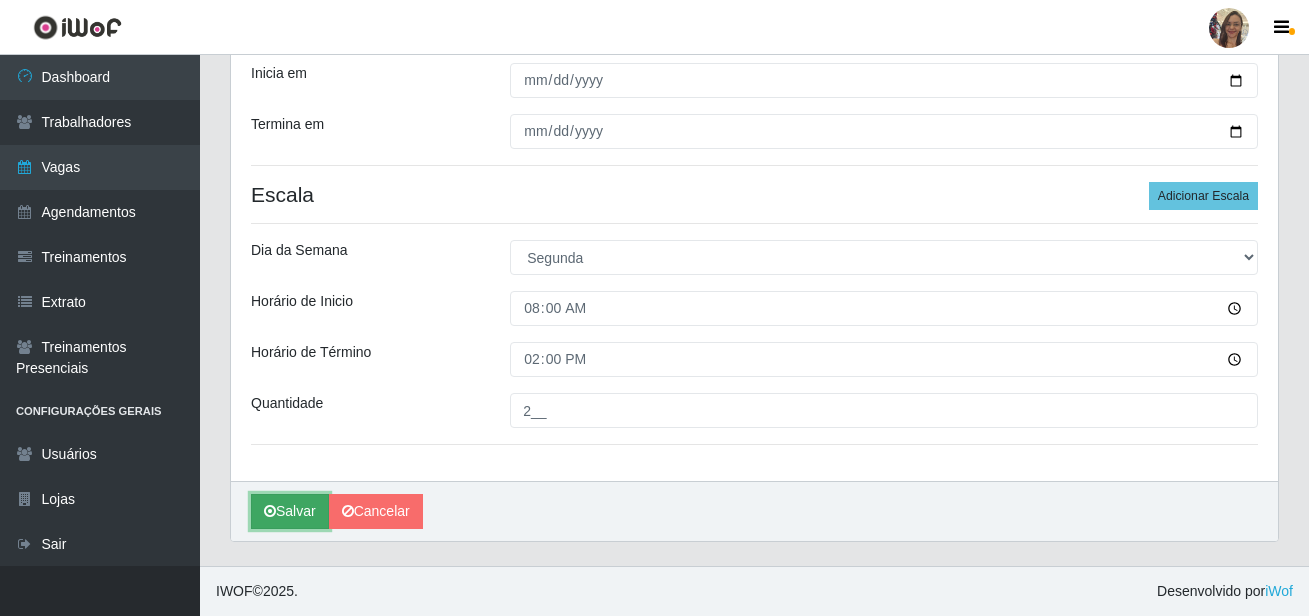 click on "Salvar" at bounding box center [290, 511] 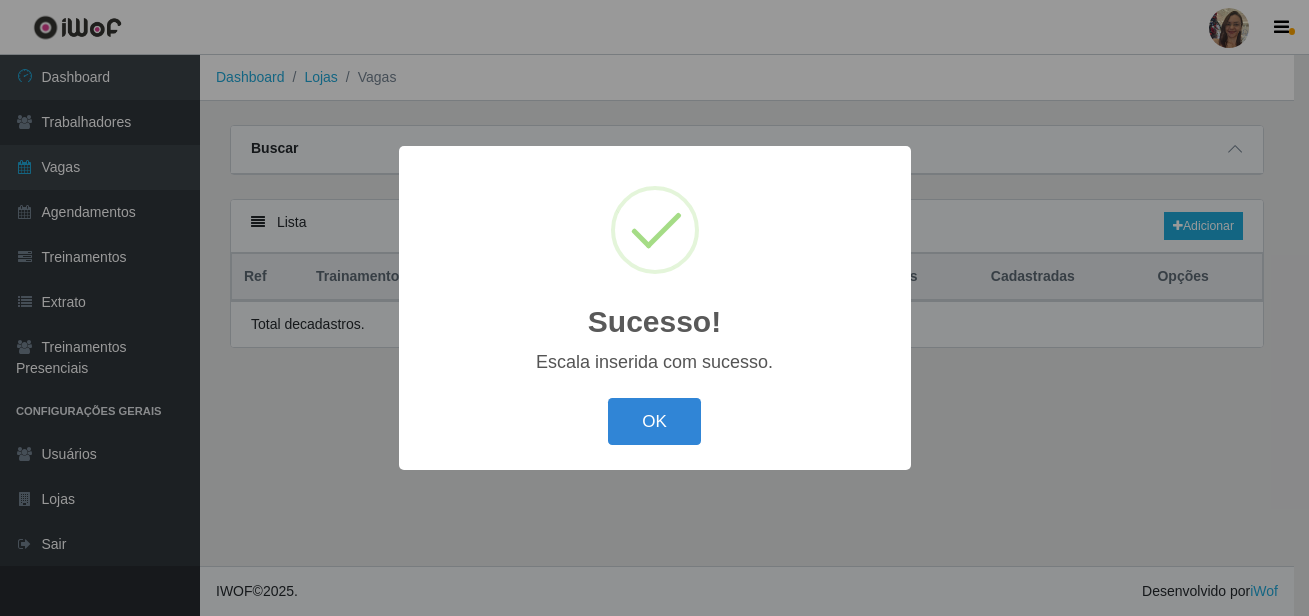 scroll, scrollTop: 0, scrollLeft: 0, axis: both 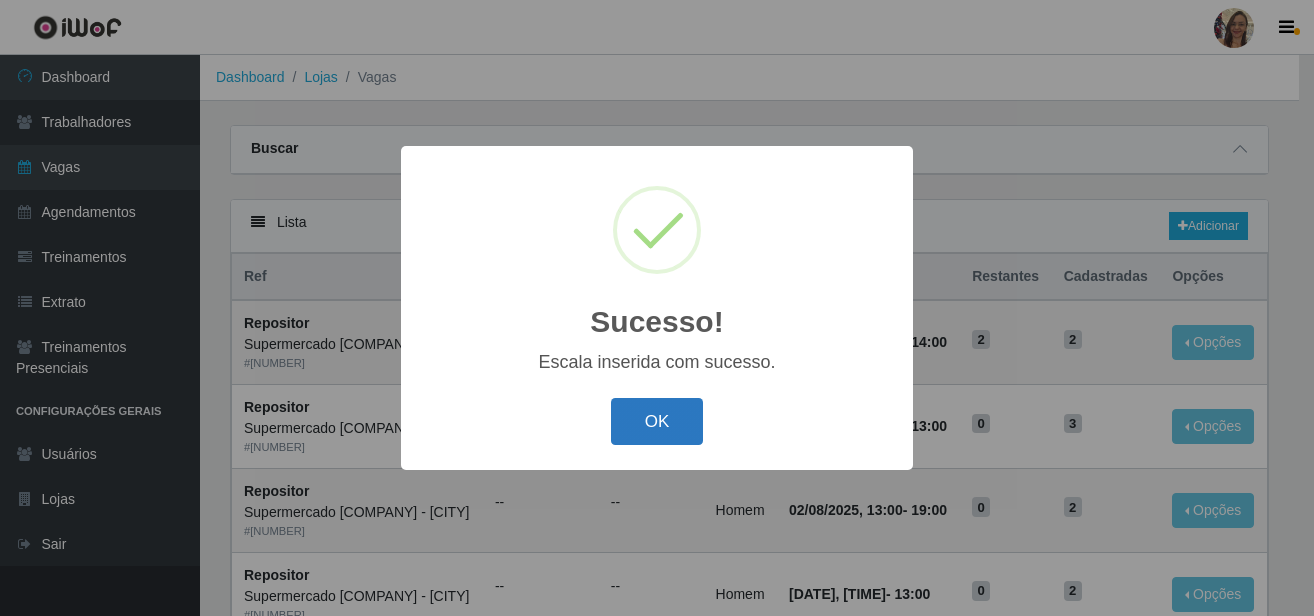 click on "OK" at bounding box center [657, 421] 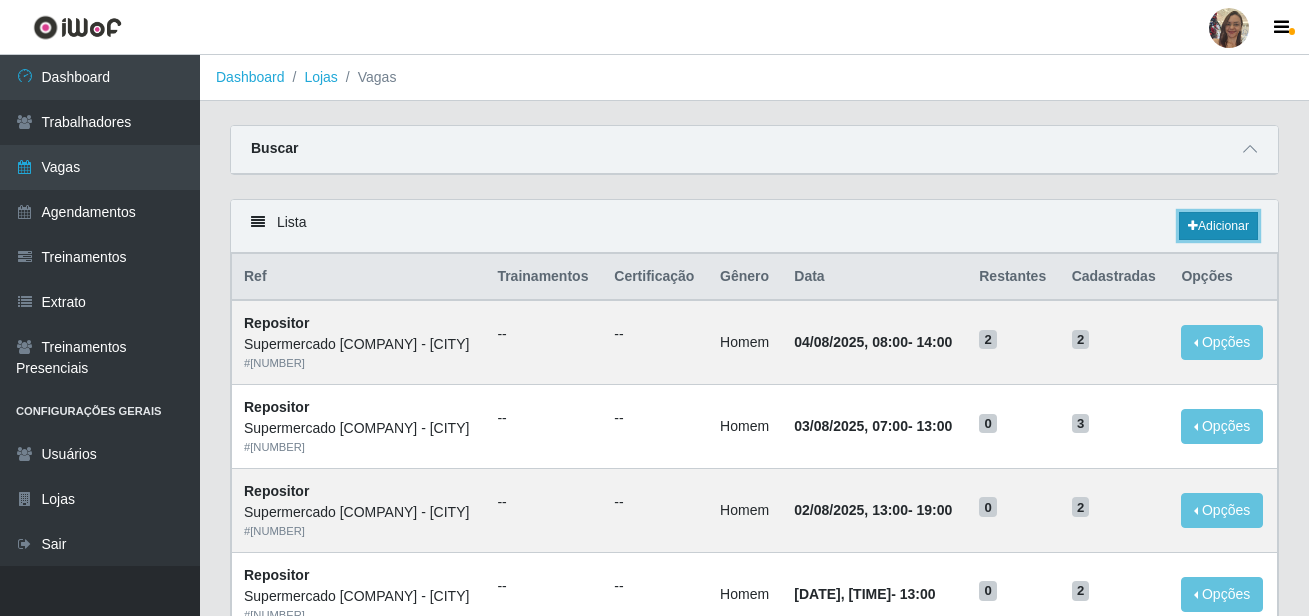 click on "Adicionar" at bounding box center (1218, 226) 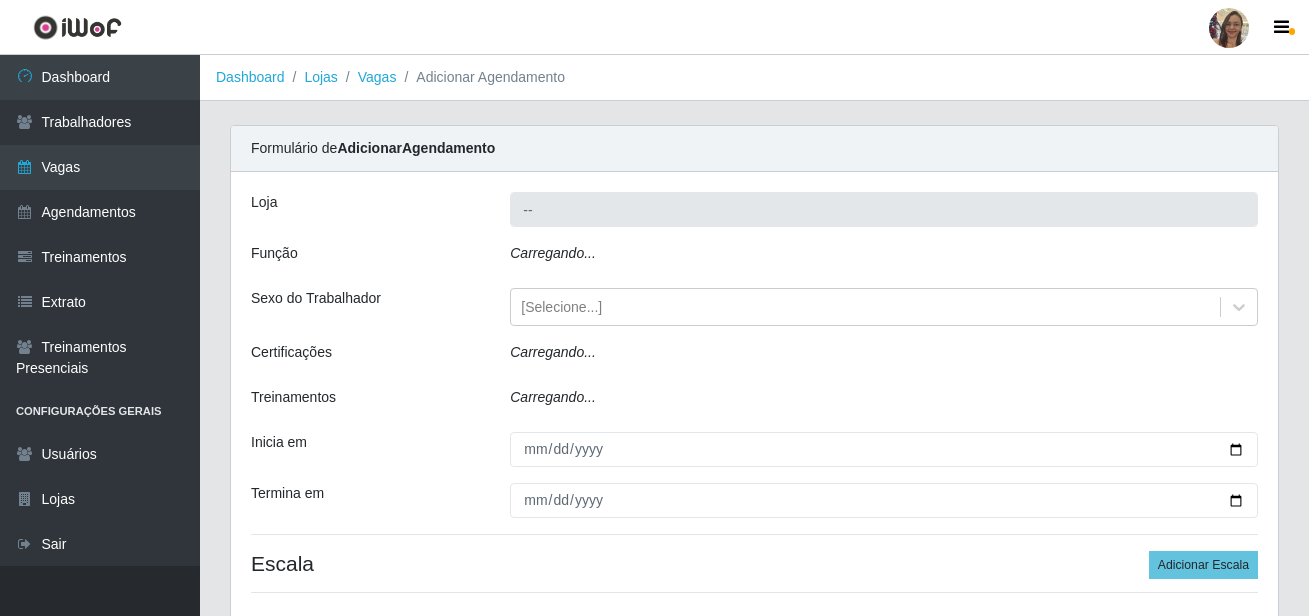 type on "Supermercado [COMPANY] - [CITY]" 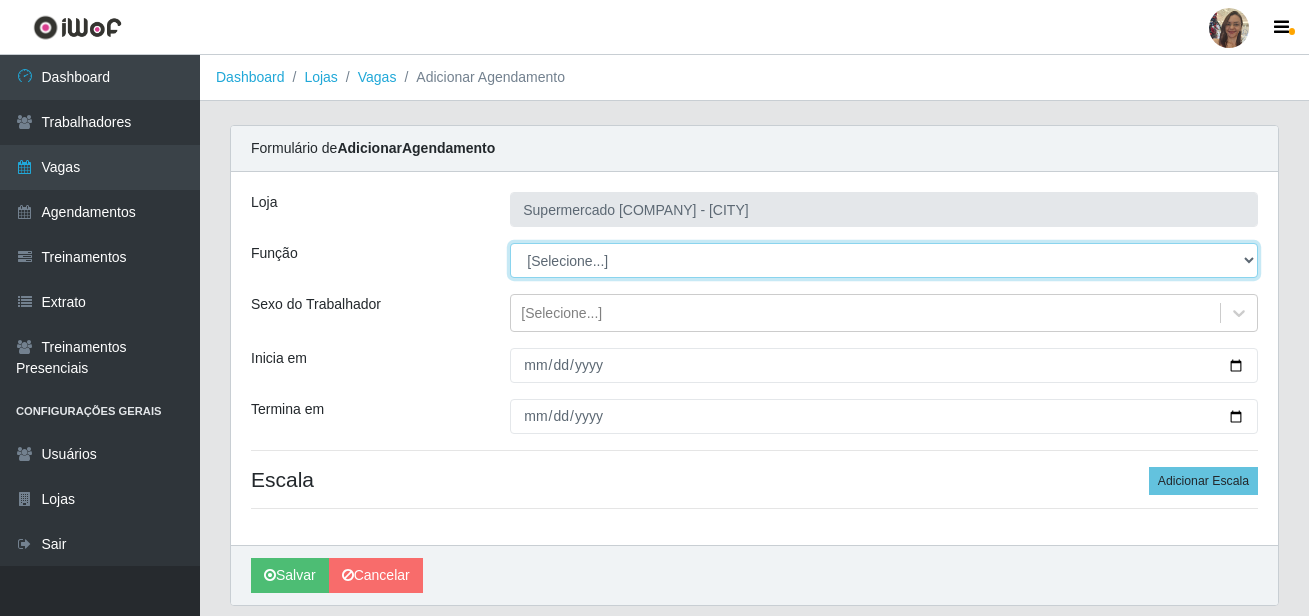 click on "[Selecione...] ASG ASG + ASG ++ Balconista de Açougue Balconista de Açougue + Balconista de Açougue ++ Embalador Embalador + Embalador ++ Operador de Caixa Operador de Caixa ++ Operador de Loja Operador de Loja + Operador de Loja ++ Repositor Repositor + Repositor ++" at bounding box center (884, 260) 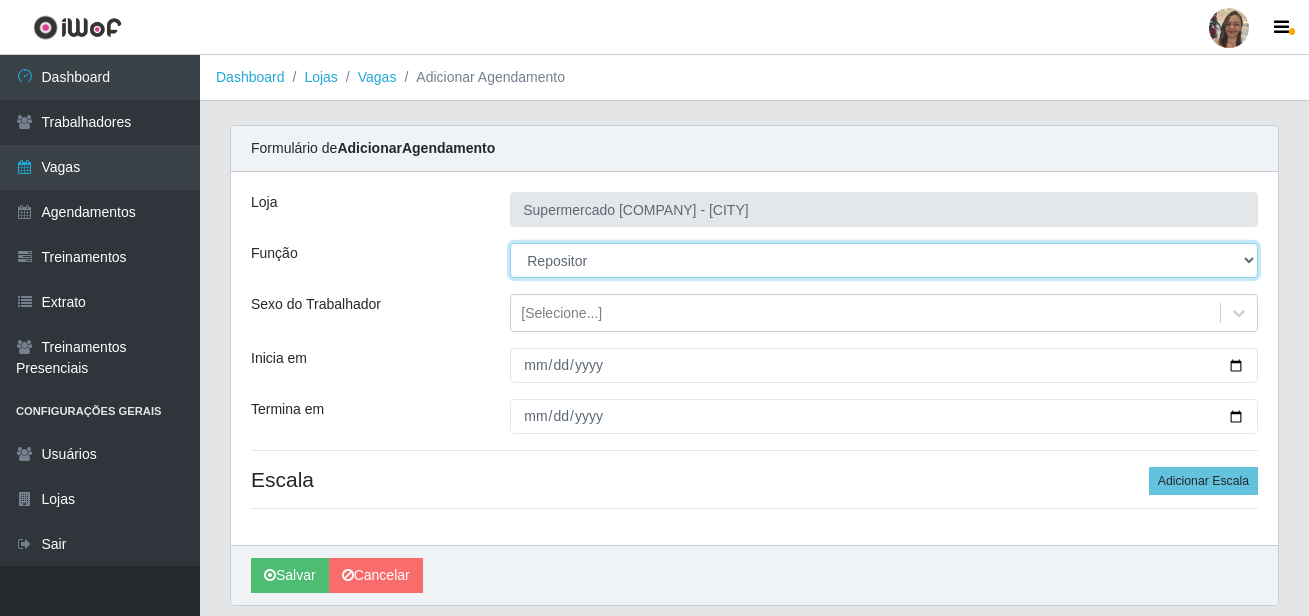 click on "[Selecione...] ASG ASG + ASG ++ Balconista de Açougue Balconista de Açougue + Balconista de Açougue ++ Embalador Embalador + Embalador ++ Operador de Caixa Operador de Caixa ++ Operador de Loja Operador de Loja + Operador de Loja ++ Repositor Repositor + Repositor ++" at bounding box center (884, 260) 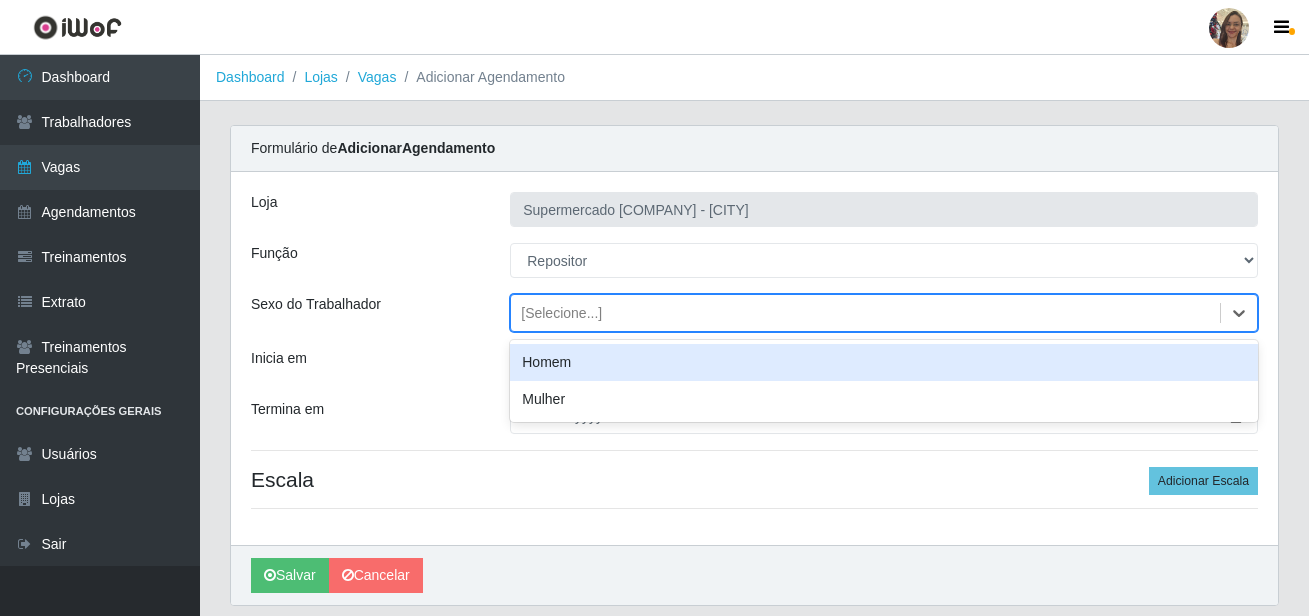 click on "[Selecione...]" at bounding box center [561, 313] 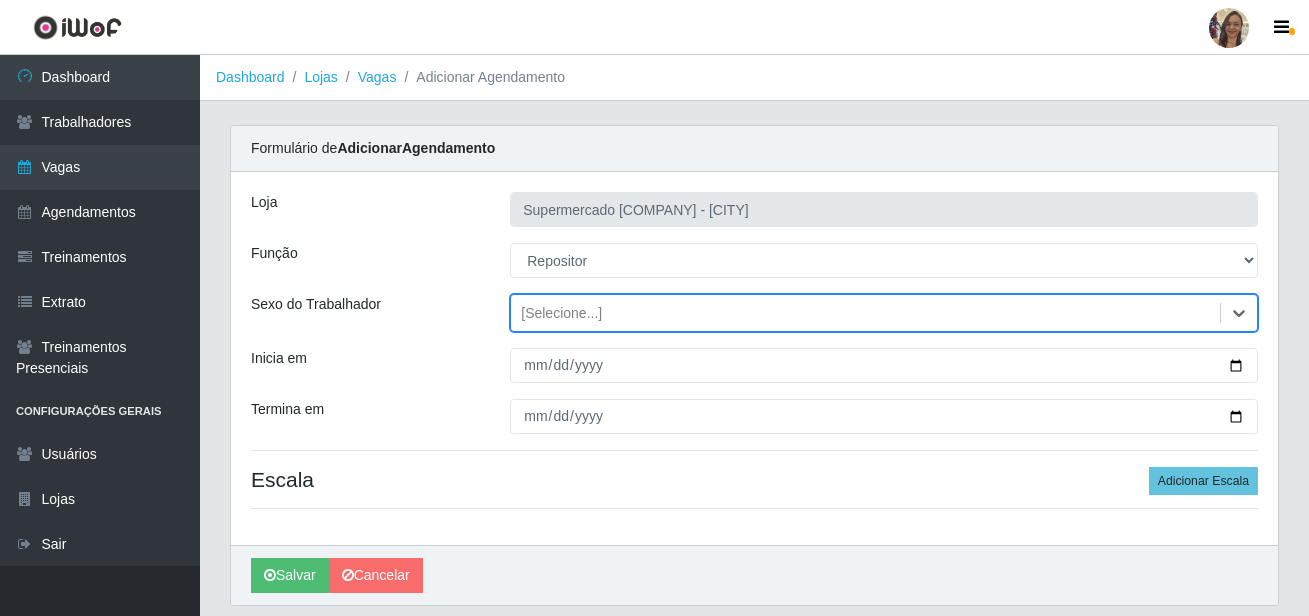 click on "[Selecione...]" at bounding box center (561, 313) 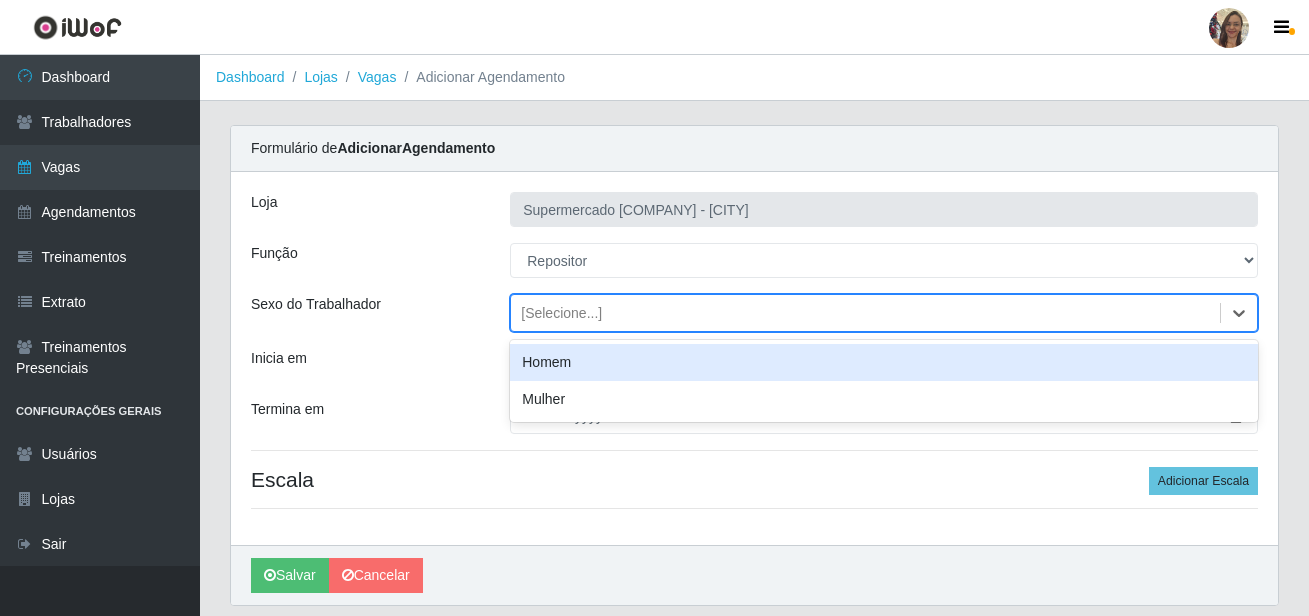 click on "[Selecione...]" at bounding box center (865, 313) 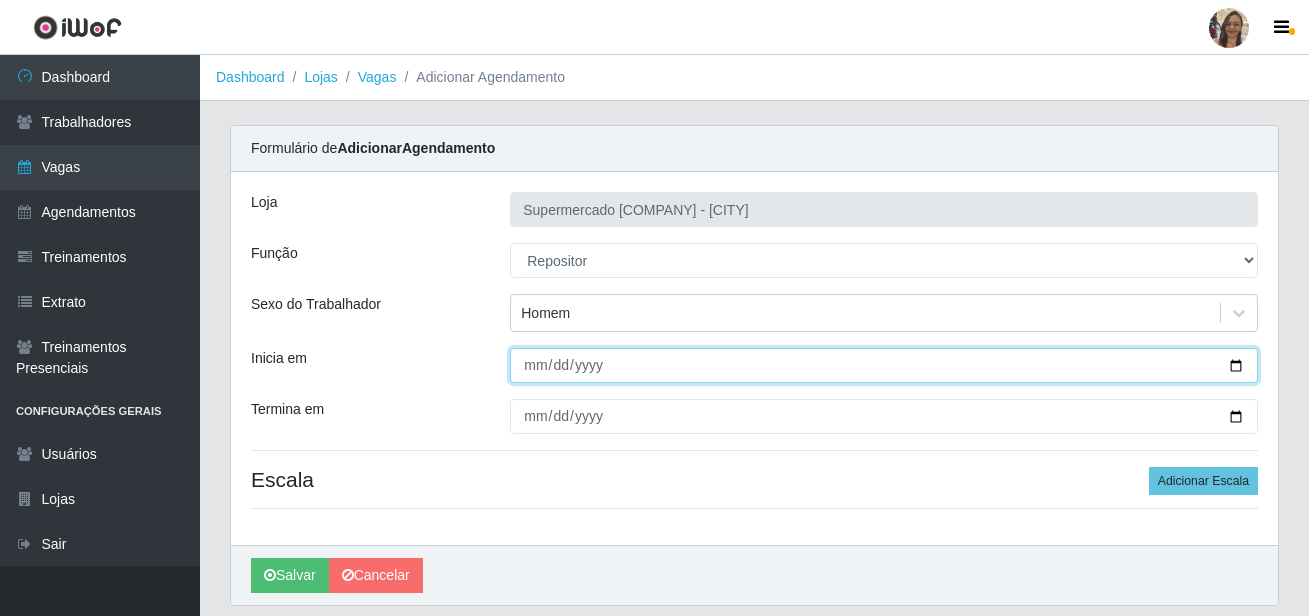 click on "Inicia em" at bounding box center (884, 365) 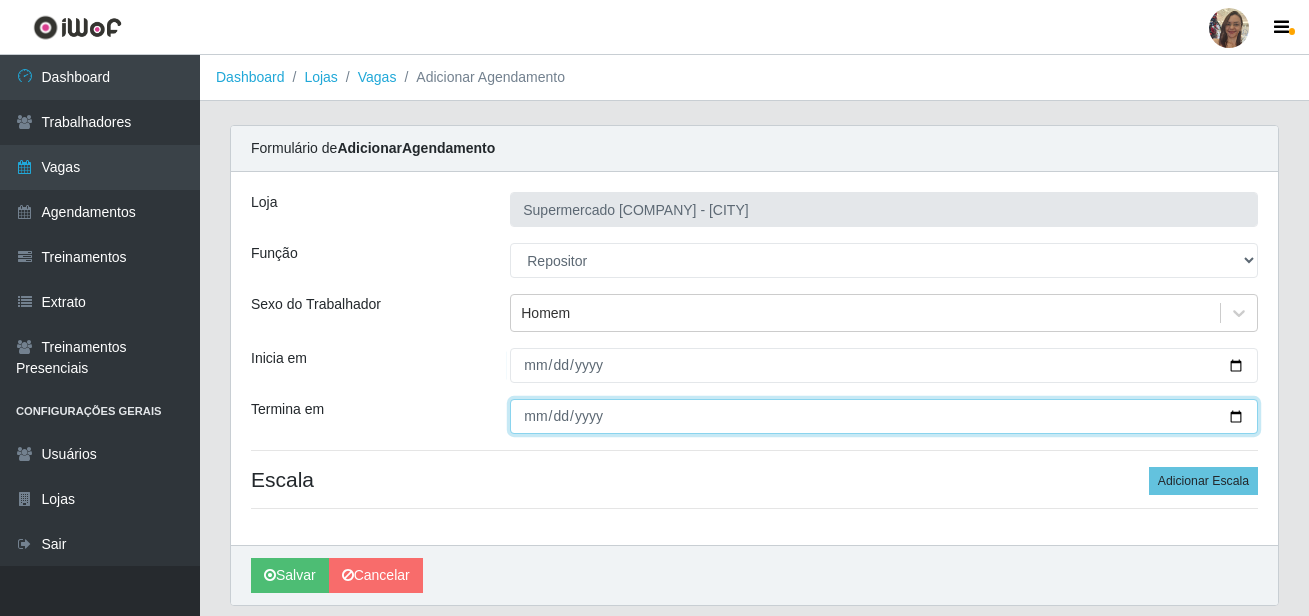 click on "Termina em" at bounding box center (884, 416) 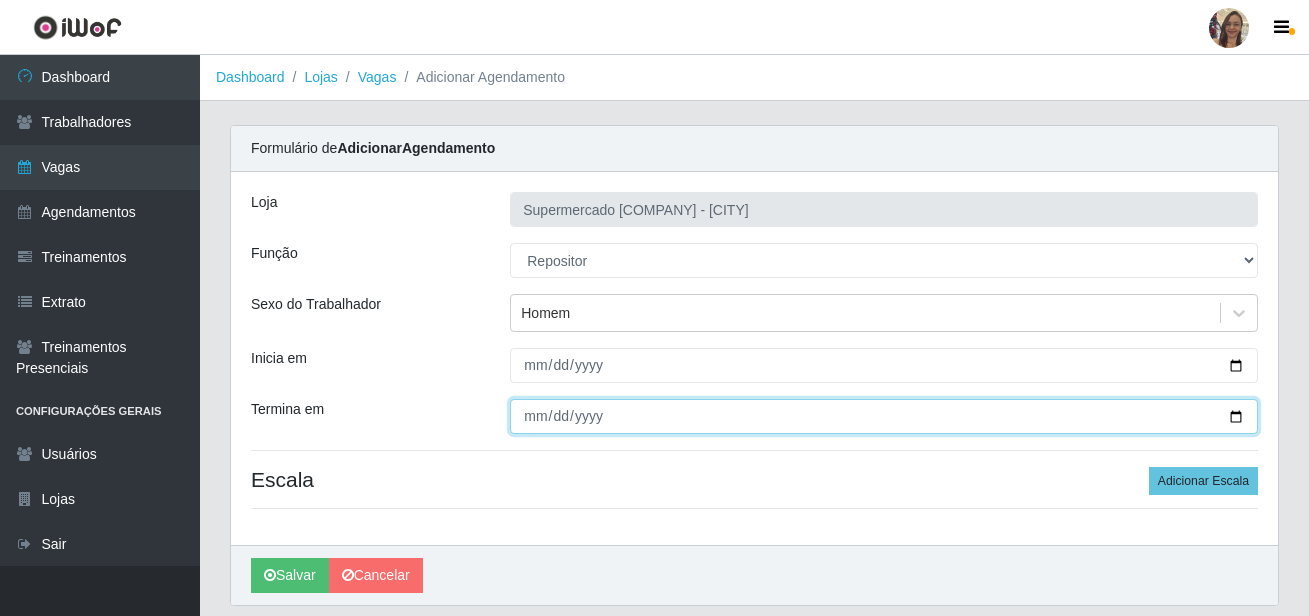type on "[DATE]" 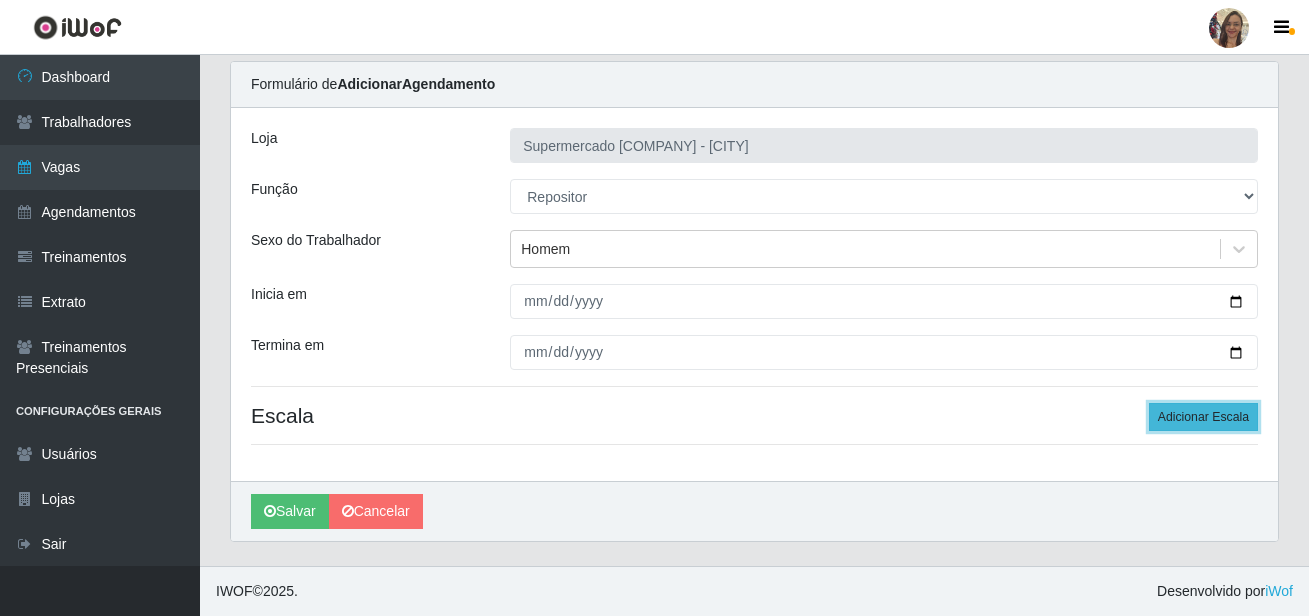 click on "Adicionar Escala" at bounding box center [1203, 417] 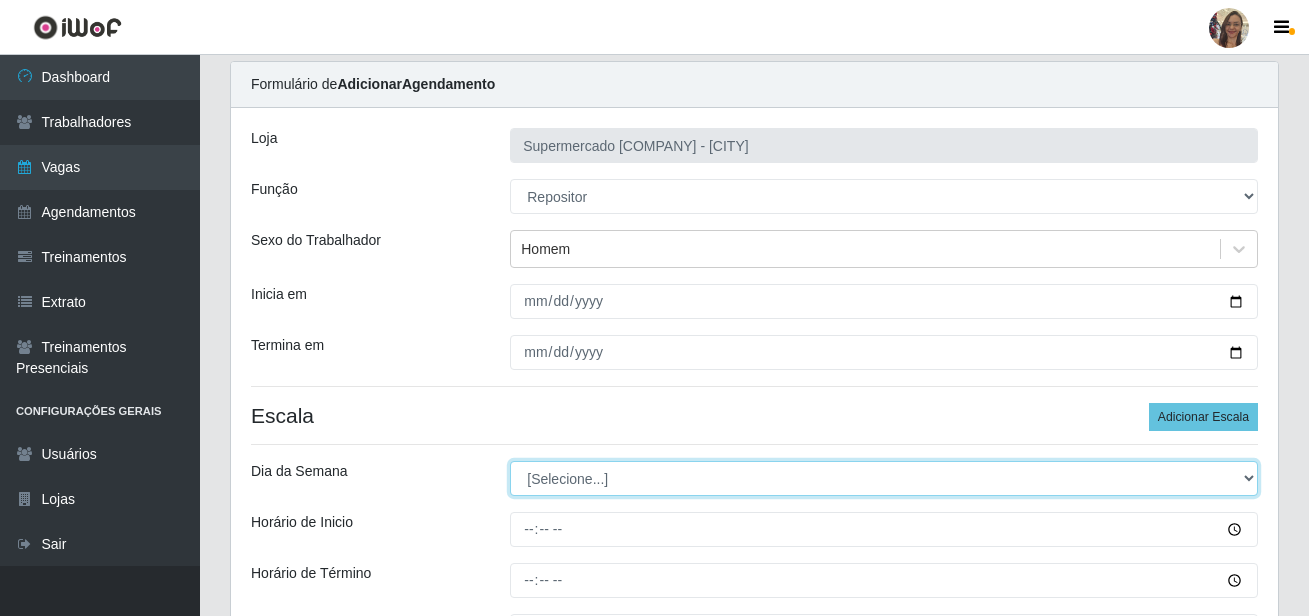 click on "[Selecione...] Segunda Terça Quarta Quinta Sexta Sábado Domingo" at bounding box center [884, 478] 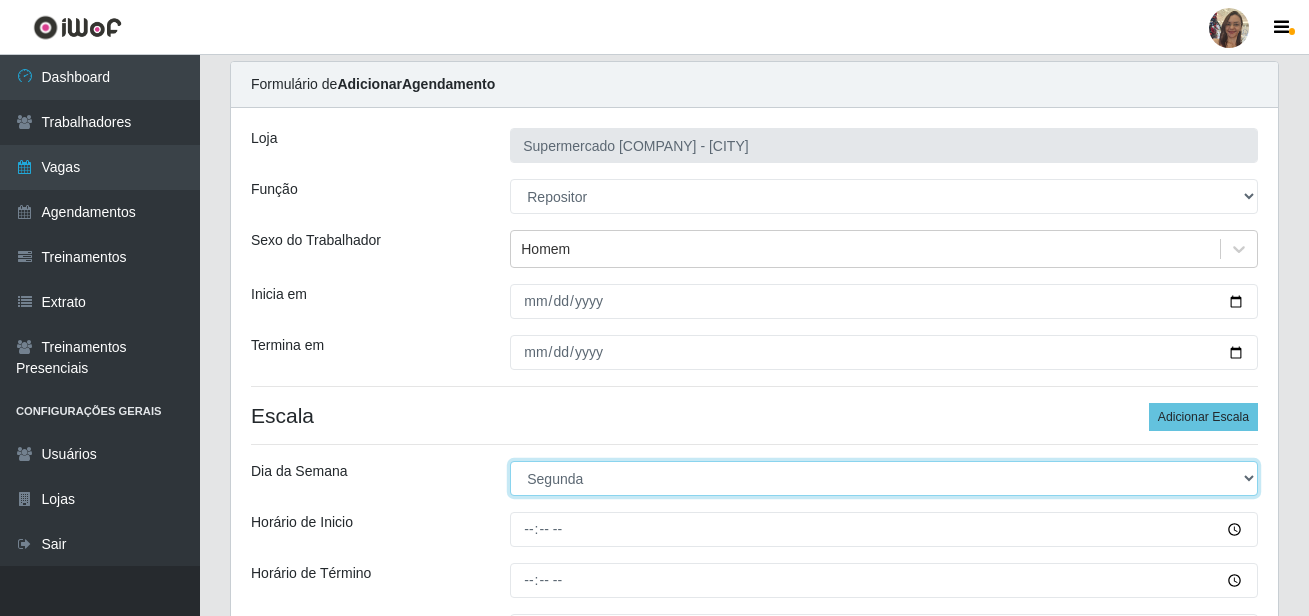 click on "[Selecione...] Segunda Terça Quarta Quinta Sexta Sábado Domingo" at bounding box center (884, 478) 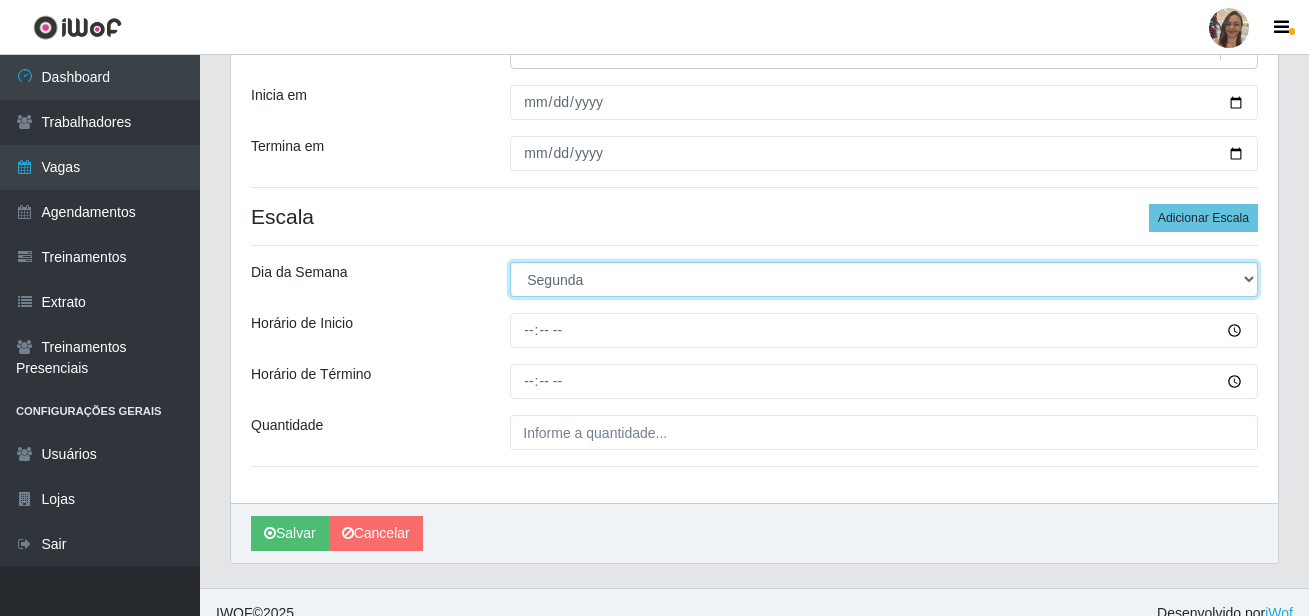 scroll, scrollTop: 264, scrollLeft: 0, axis: vertical 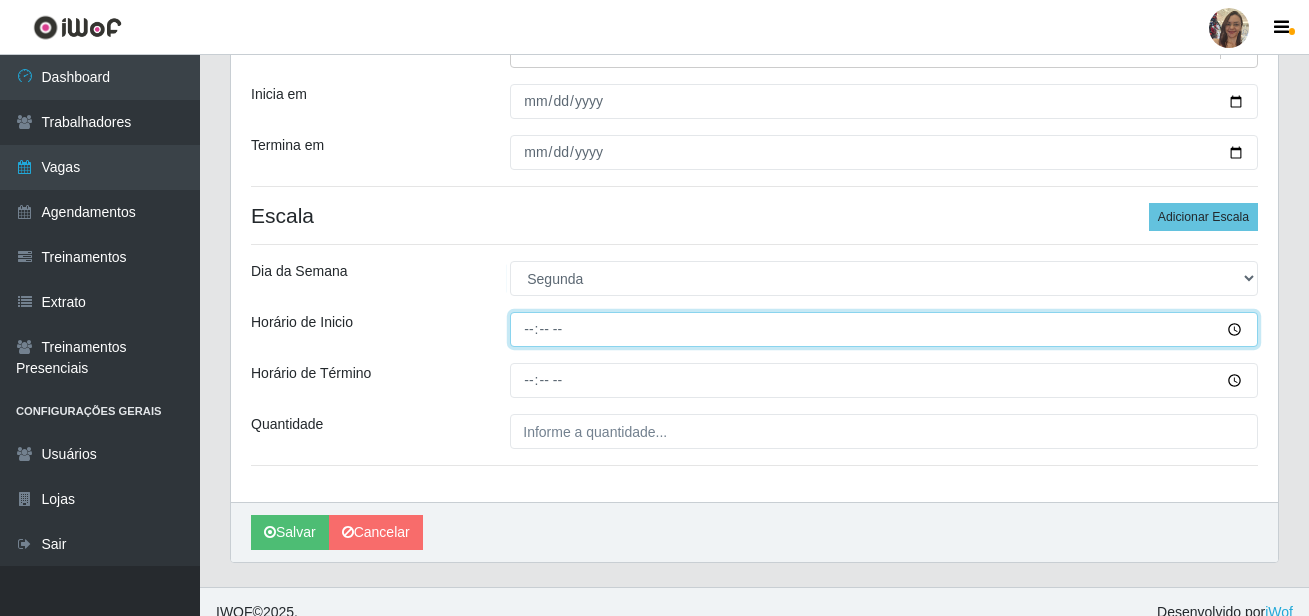 click on "Horário de Inicio" at bounding box center (884, 329) 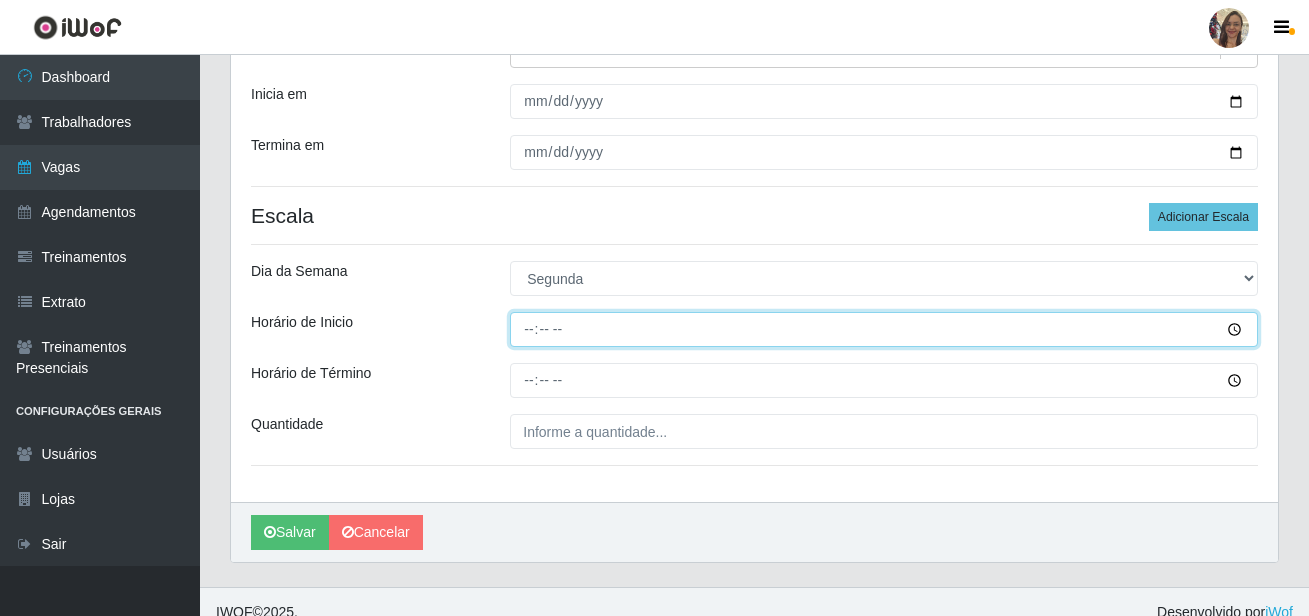 type on "13:00" 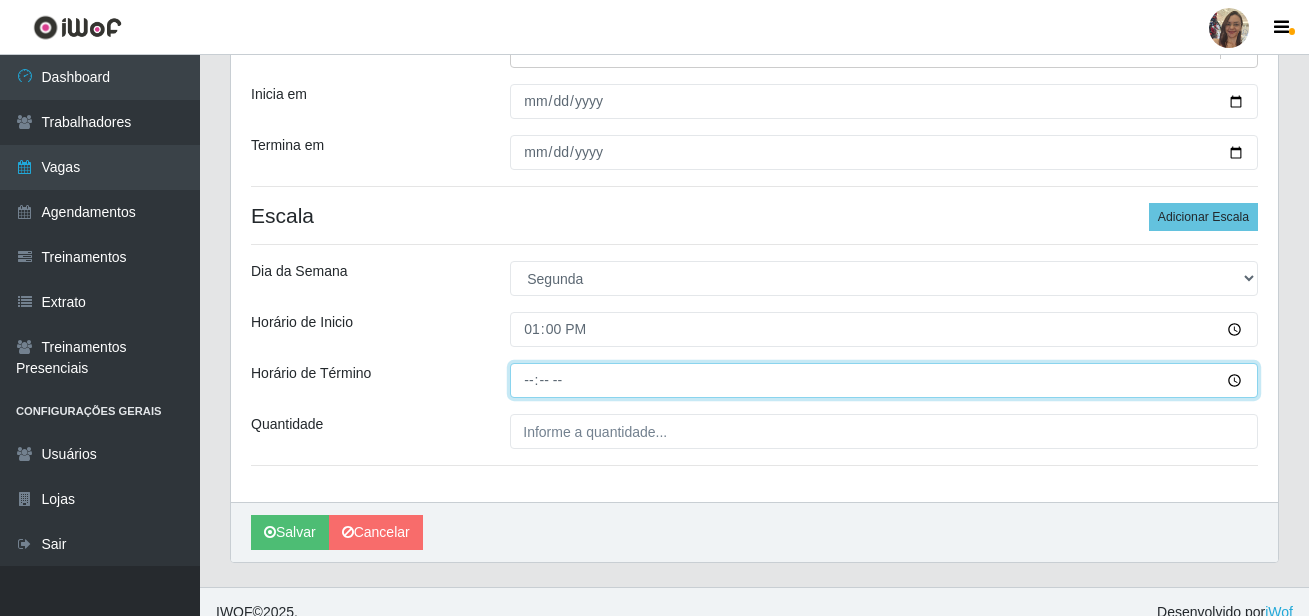 click on "Horário de Término" at bounding box center [884, 380] 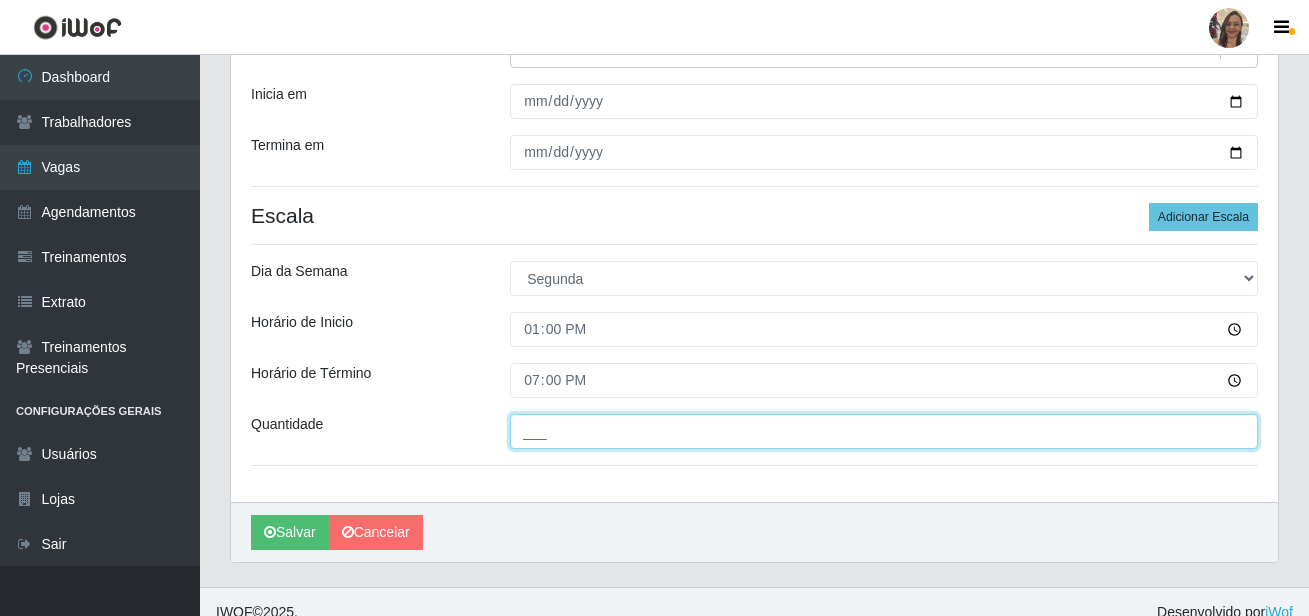 click on "___" at bounding box center [884, 431] 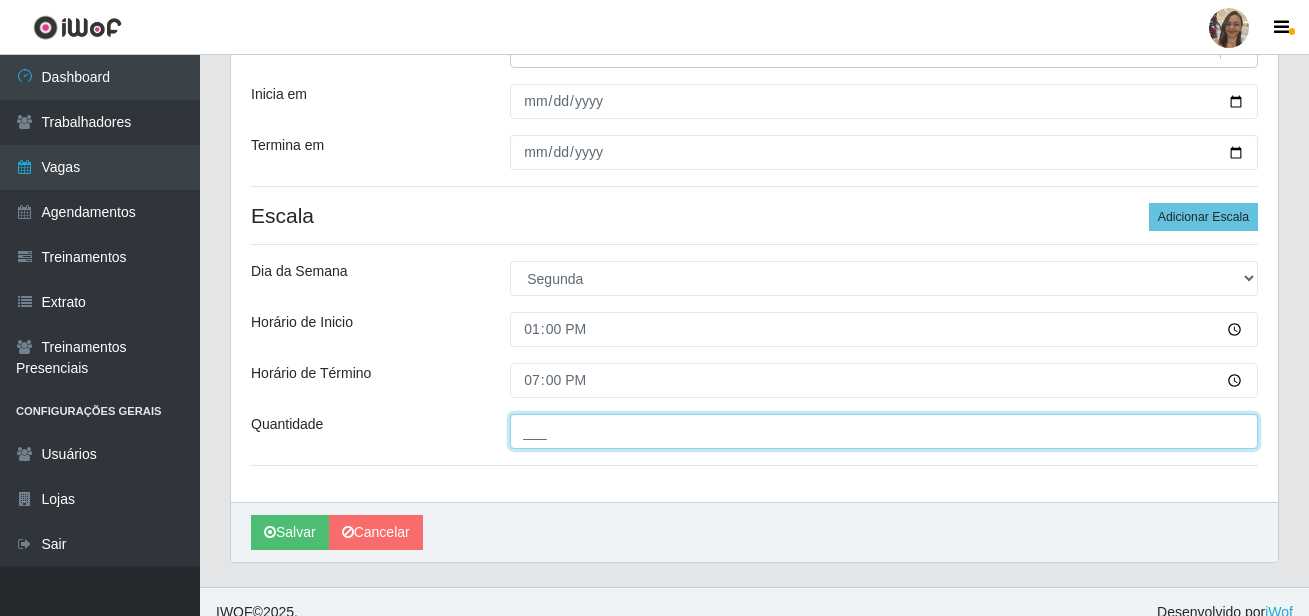 type on "1__" 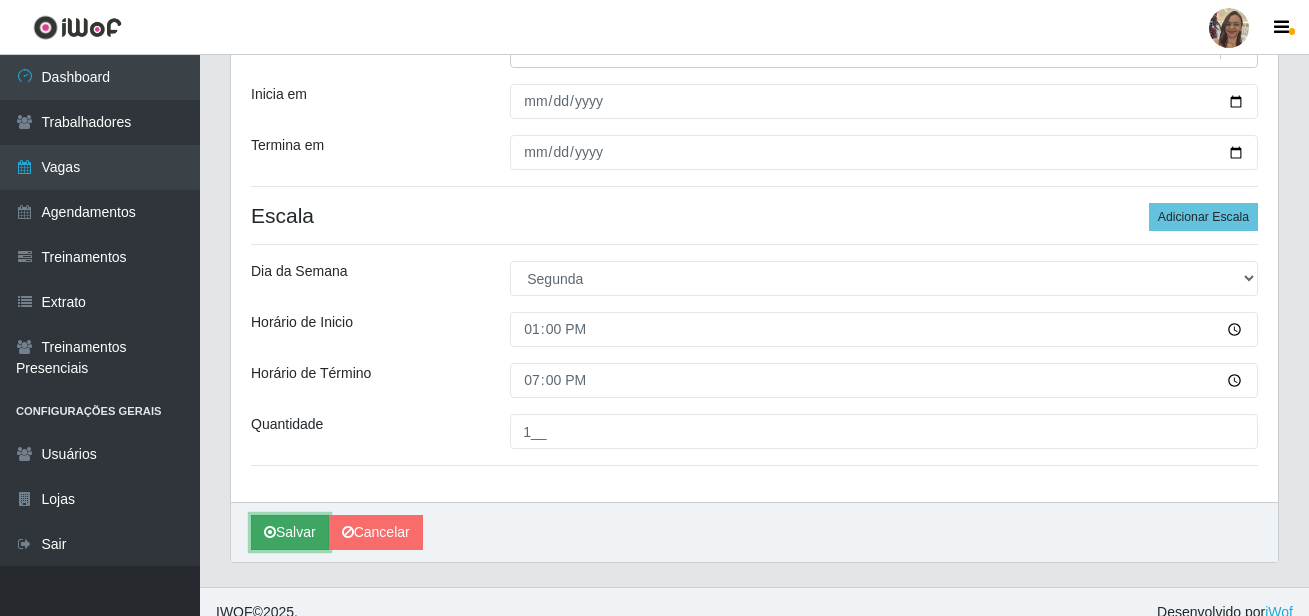 click on "Salvar" at bounding box center [290, 532] 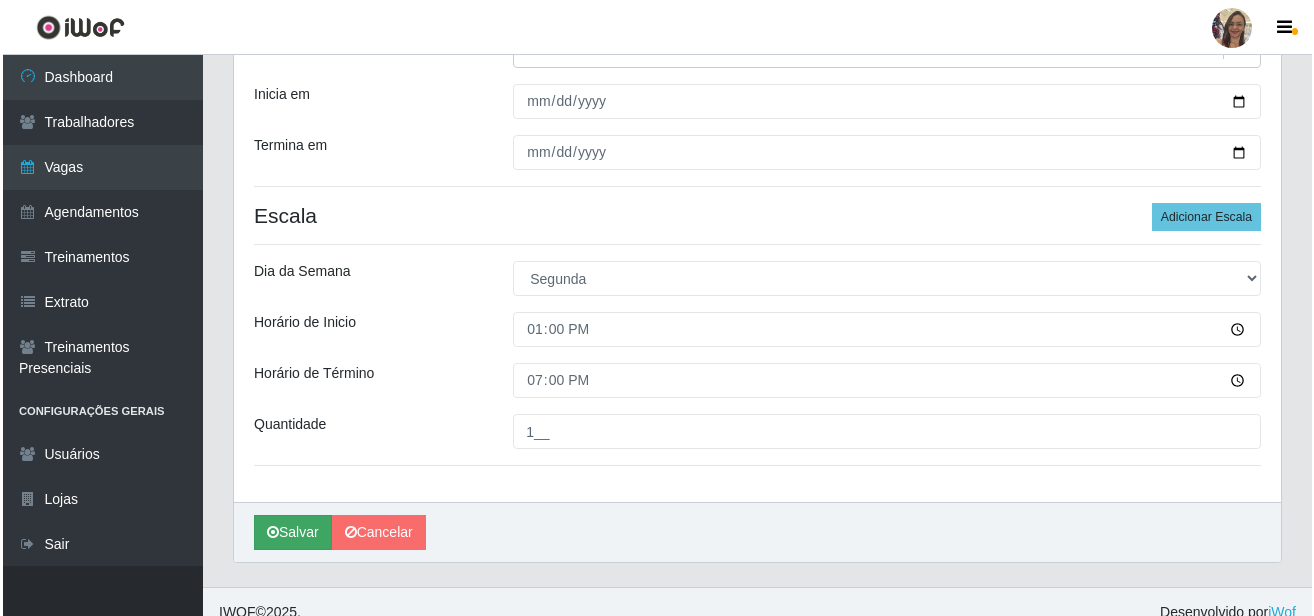scroll, scrollTop: 0, scrollLeft: 0, axis: both 